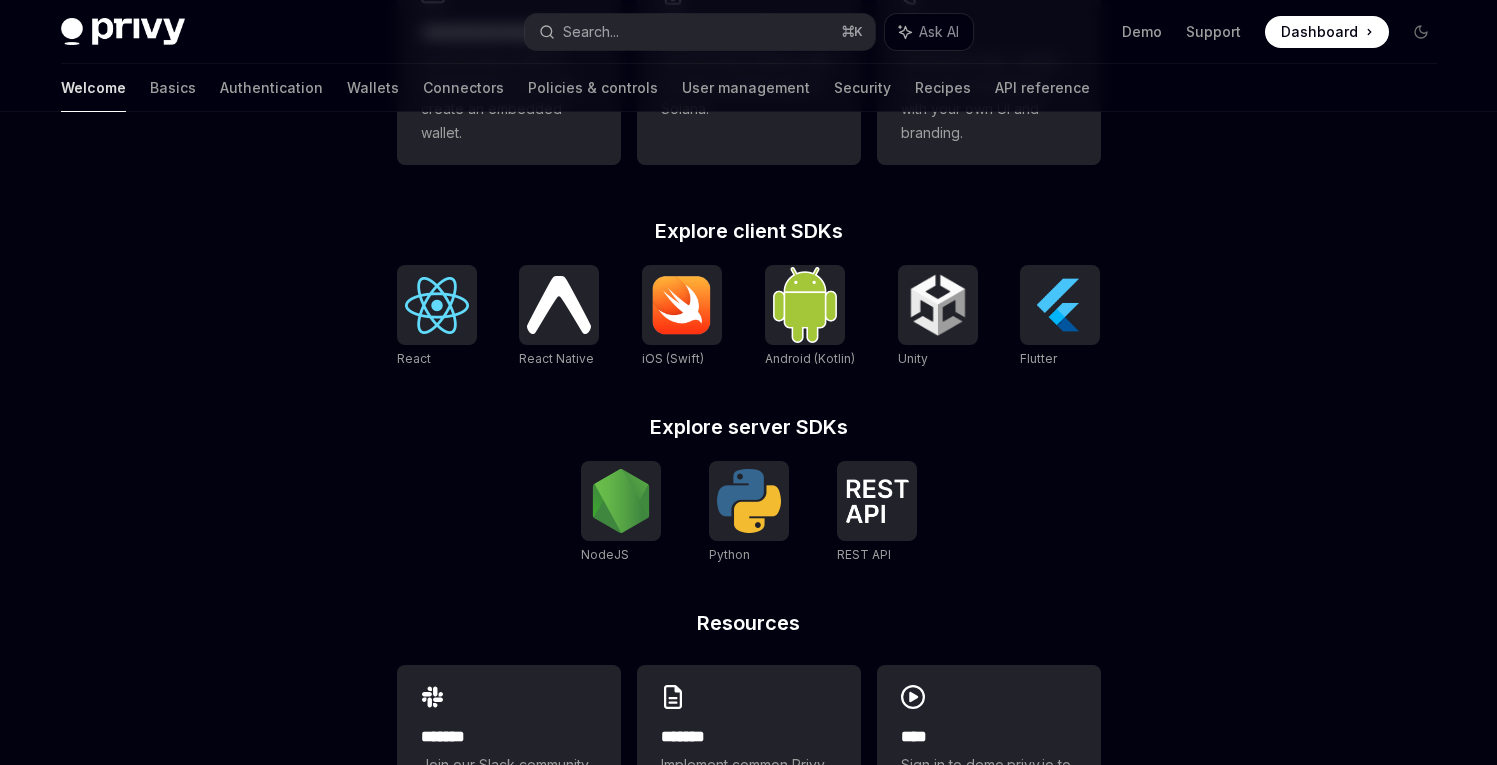 scroll, scrollTop: 825, scrollLeft: 0, axis: vertical 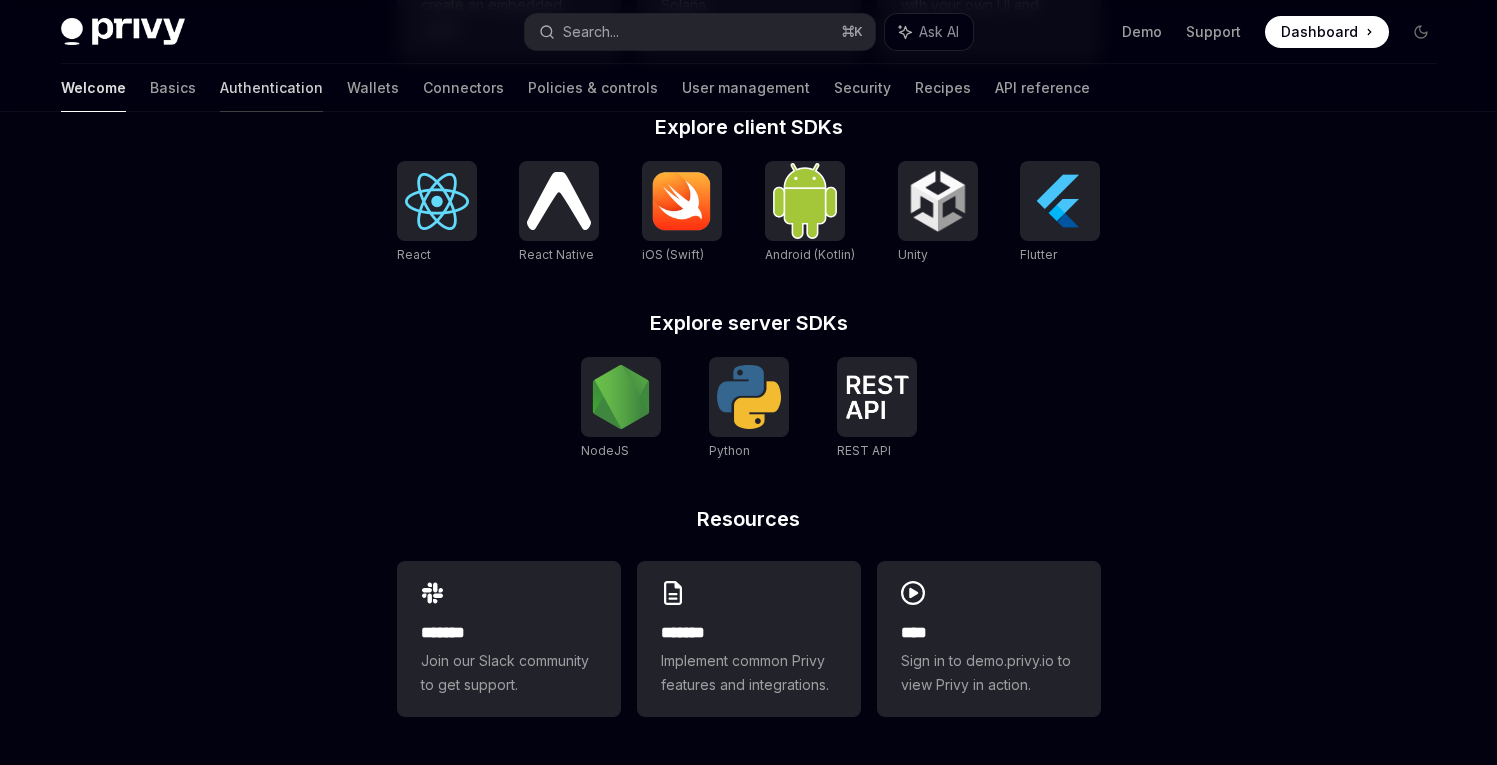click on "Authentication" at bounding box center (271, 88) 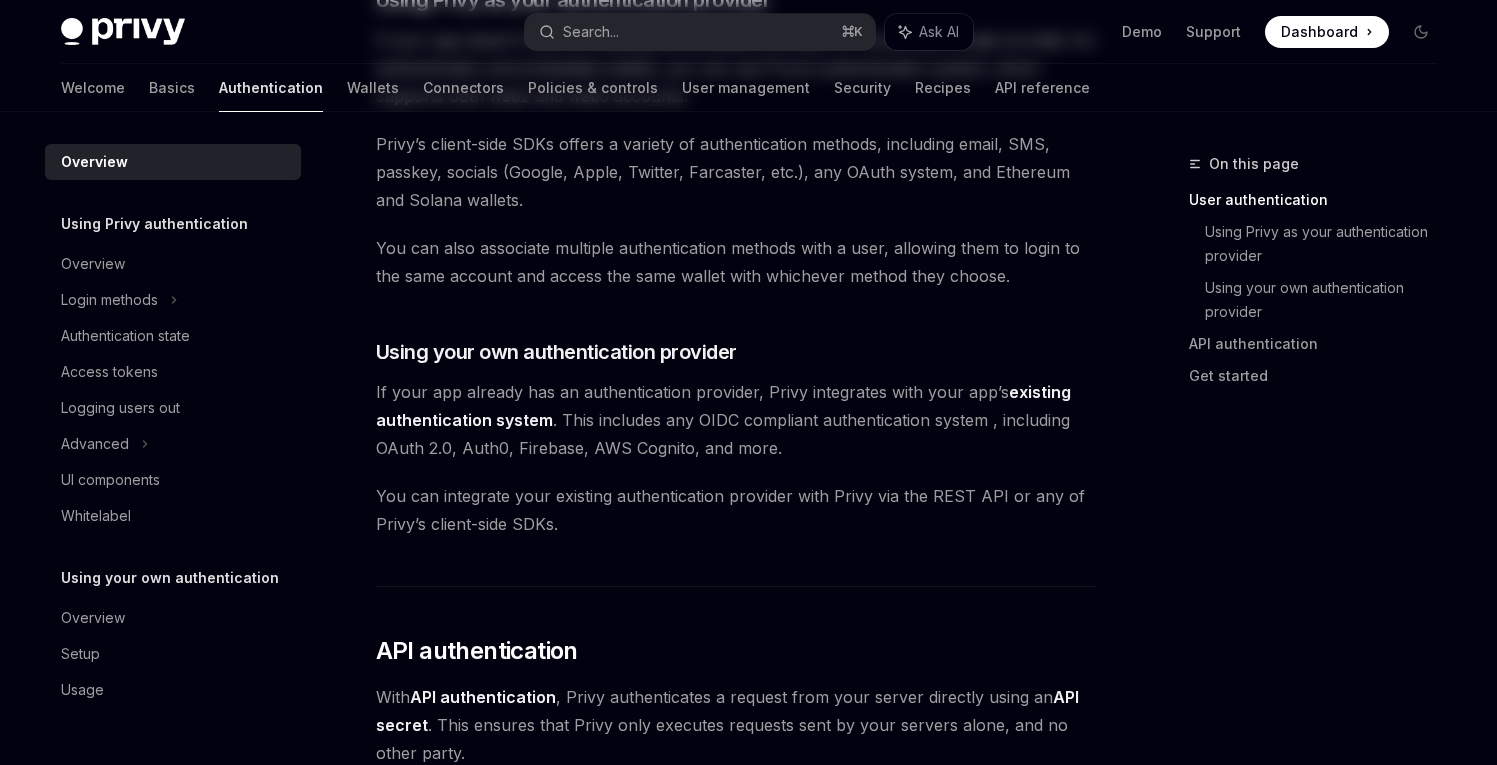 scroll, scrollTop: 0, scrollLeft: 0, axis: both 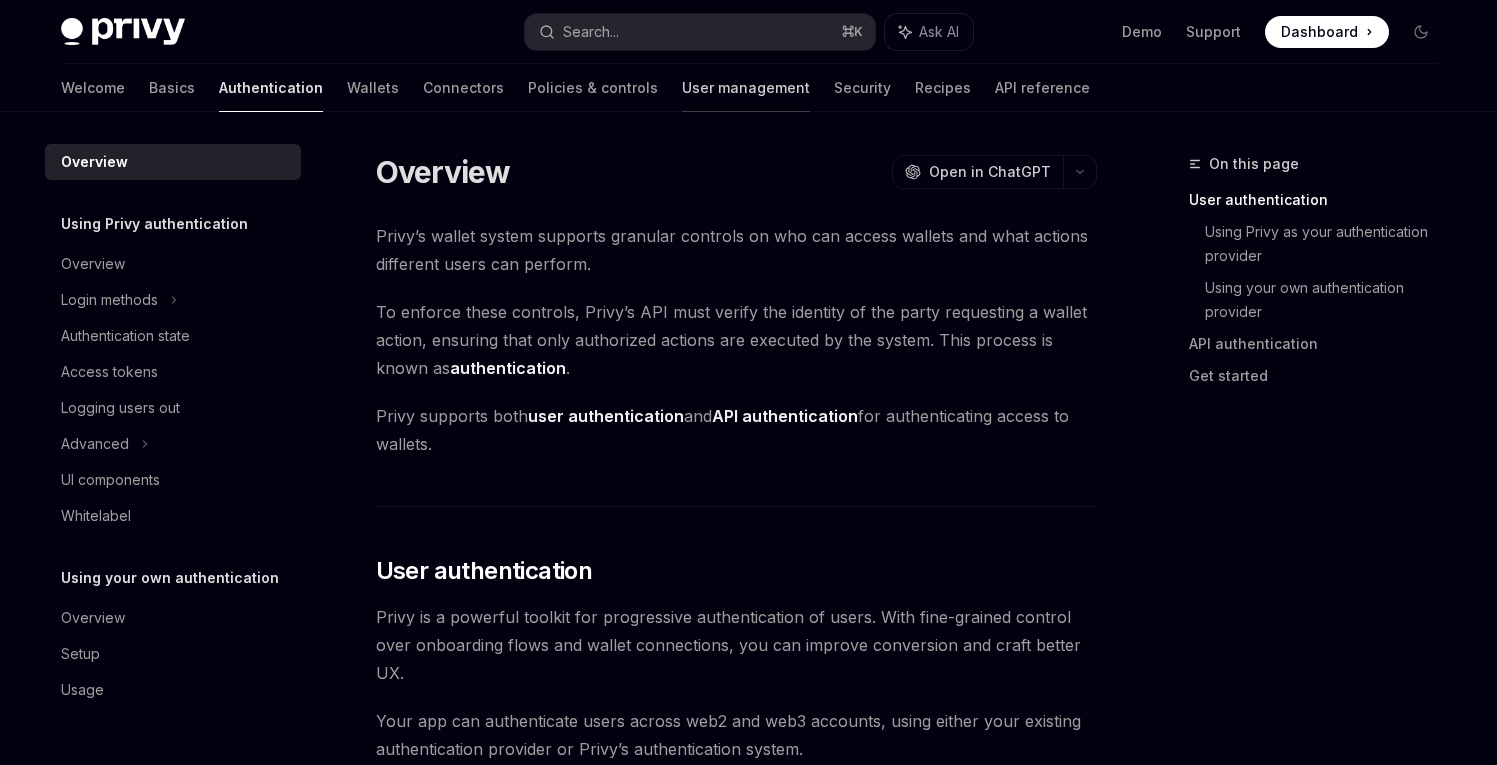 click on "User management" at bounding box center (746, 88) 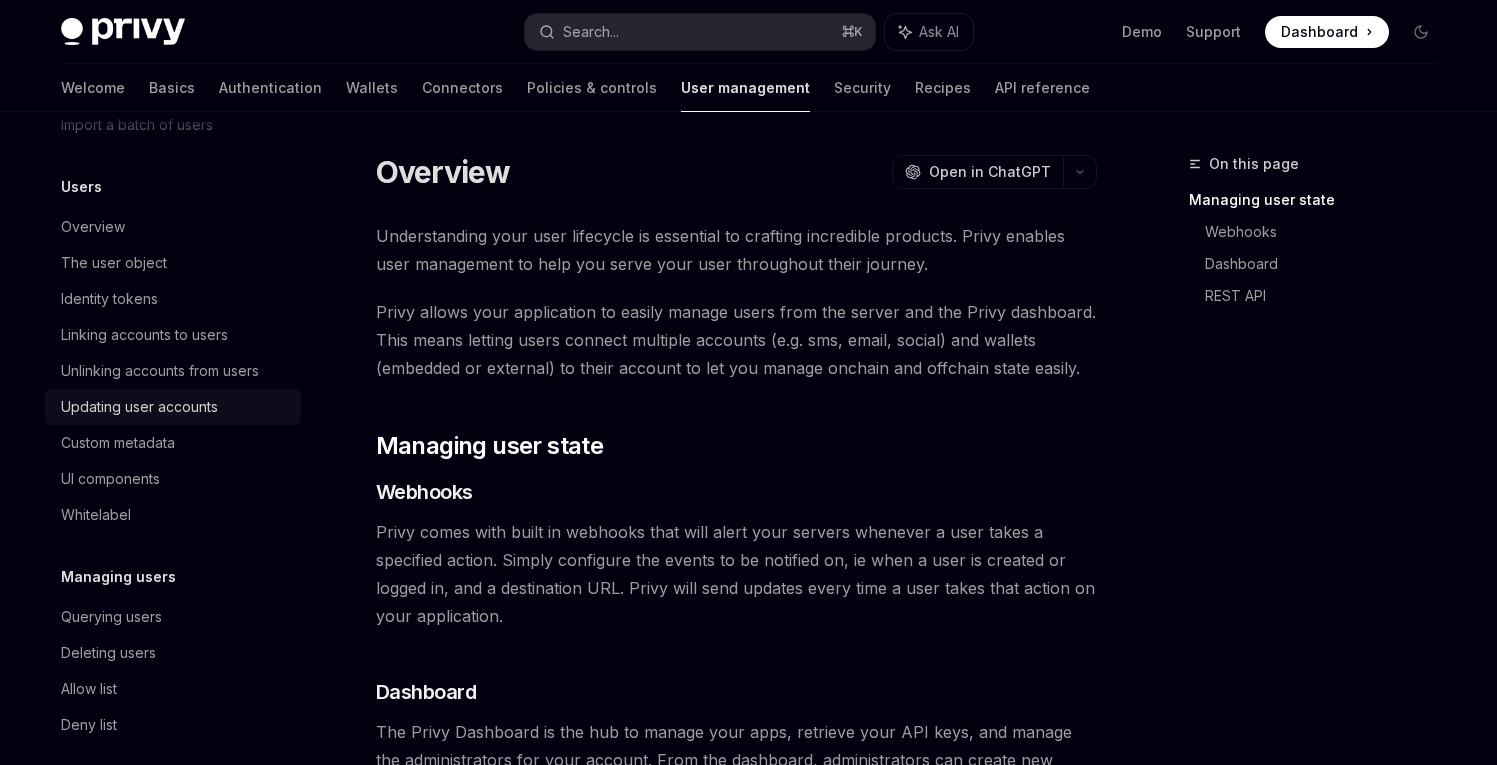 scroll, scrollTop: 216, scrollLeft: 0, axis: vertical 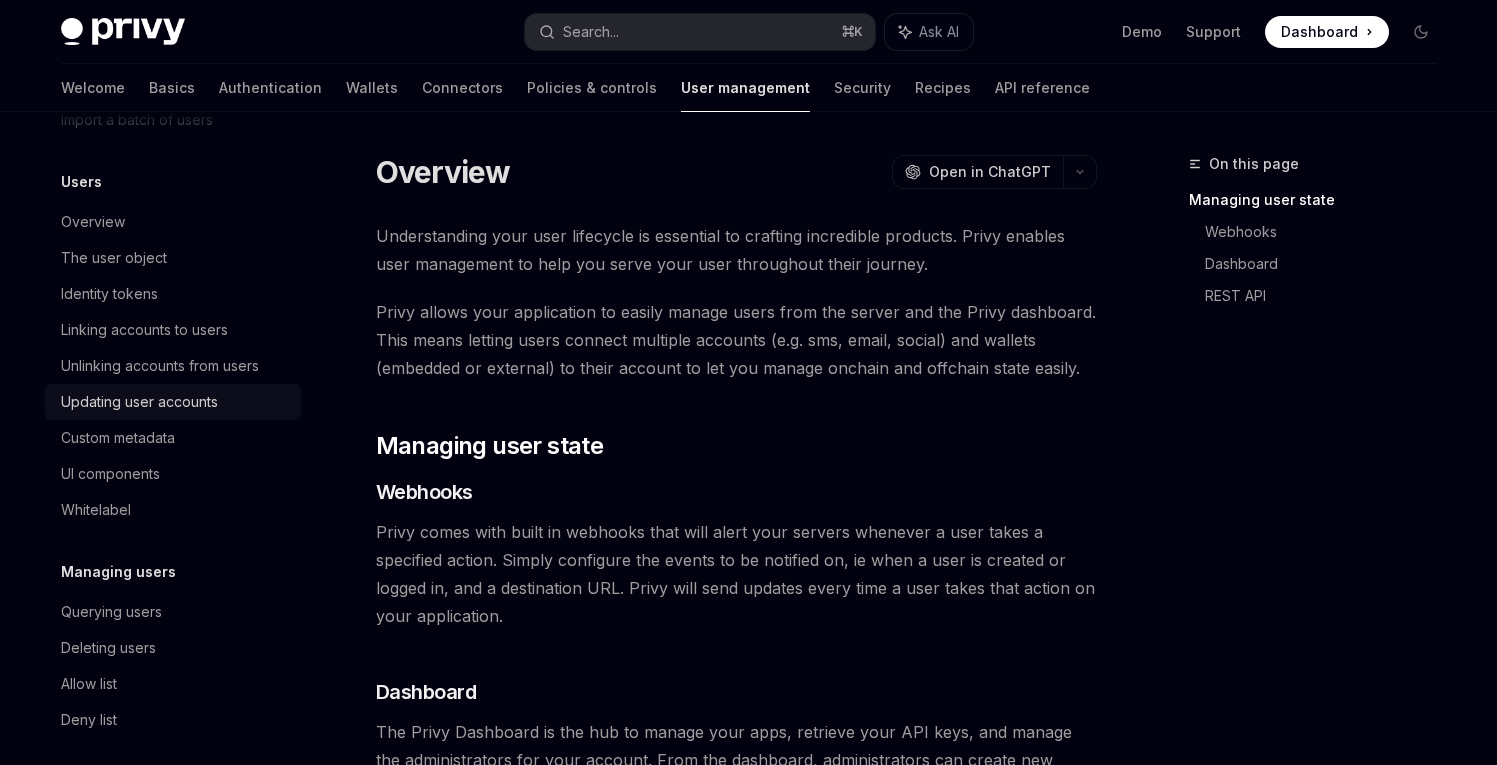 click on "Updating user accounts" at bounding box center (139, 402) 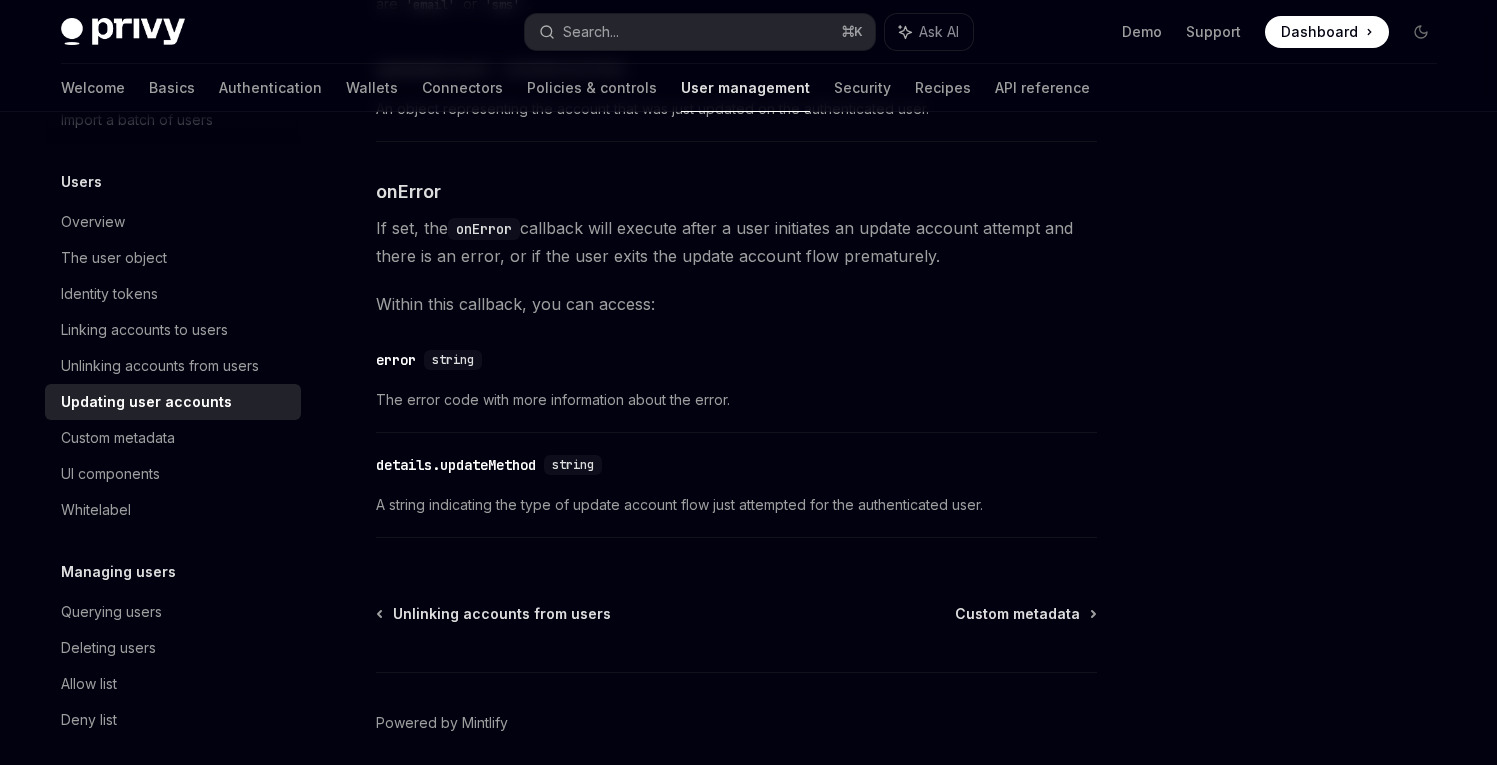 scroll, scrollTop: 2969, scrollLeft: 0, axis: vertical 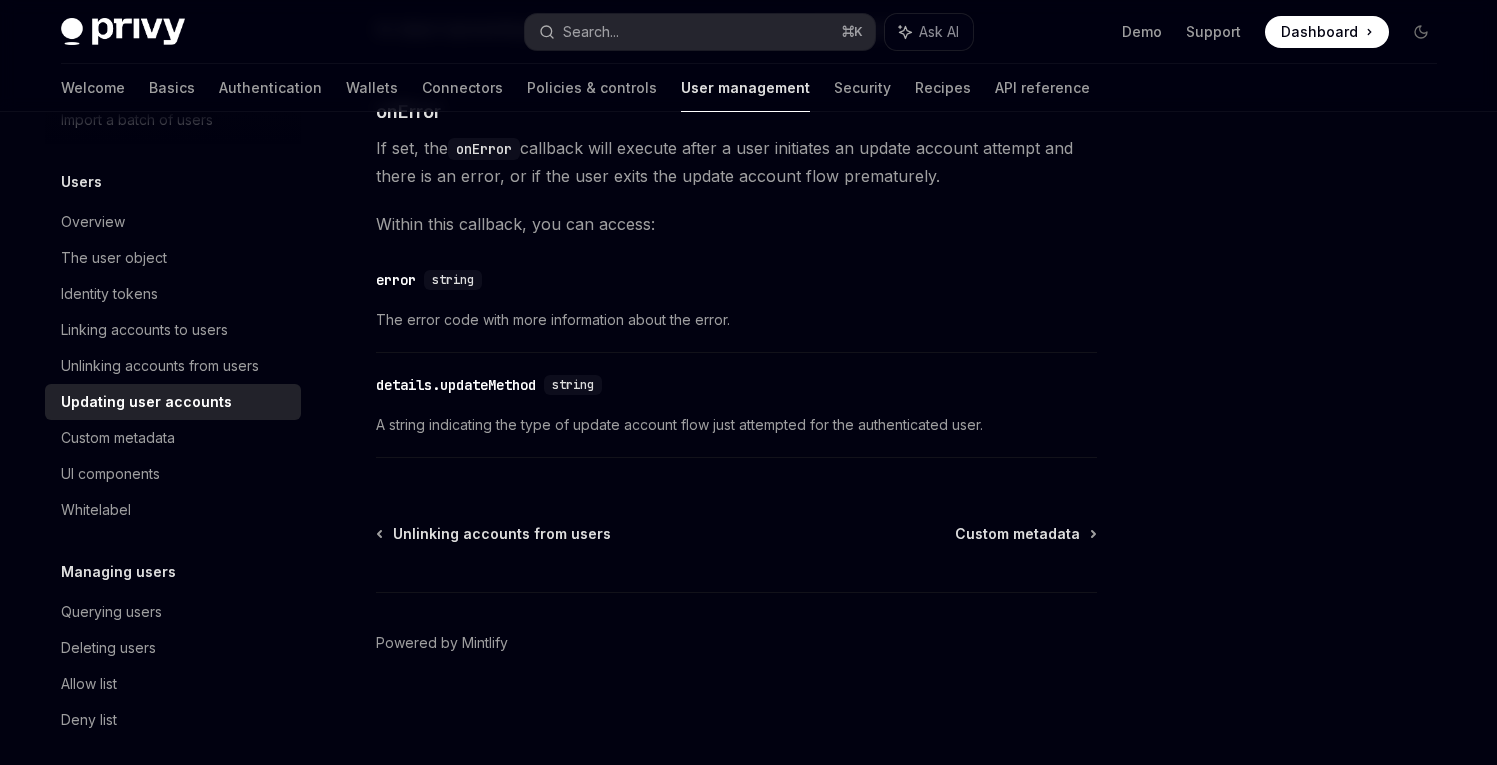 click on "Welcome Basics Authentication Wallets Connectors Policies & controls User management Security Recipes API reference" at bounding box center (575, 88) 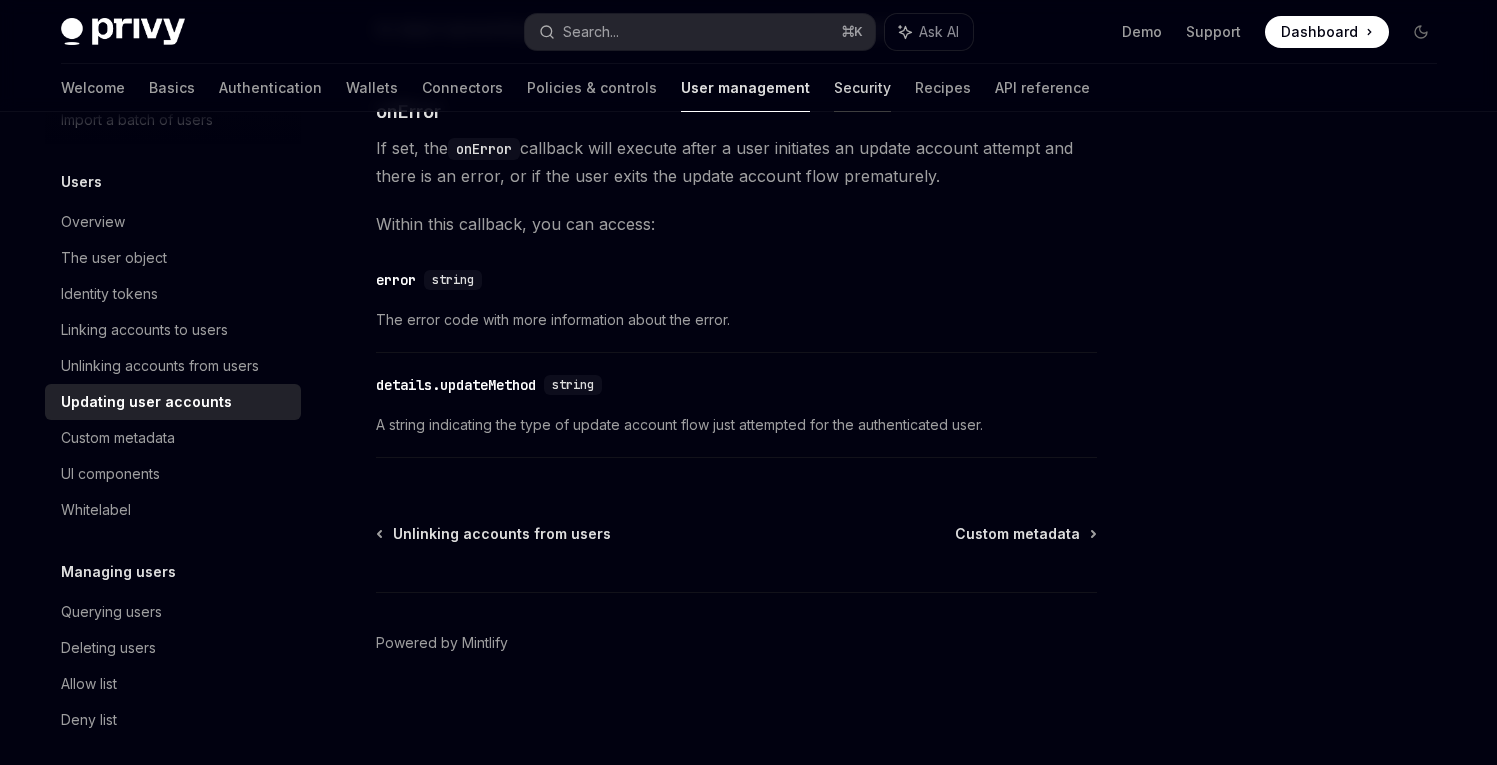 click on "Security" at bounding box center (862, 88) 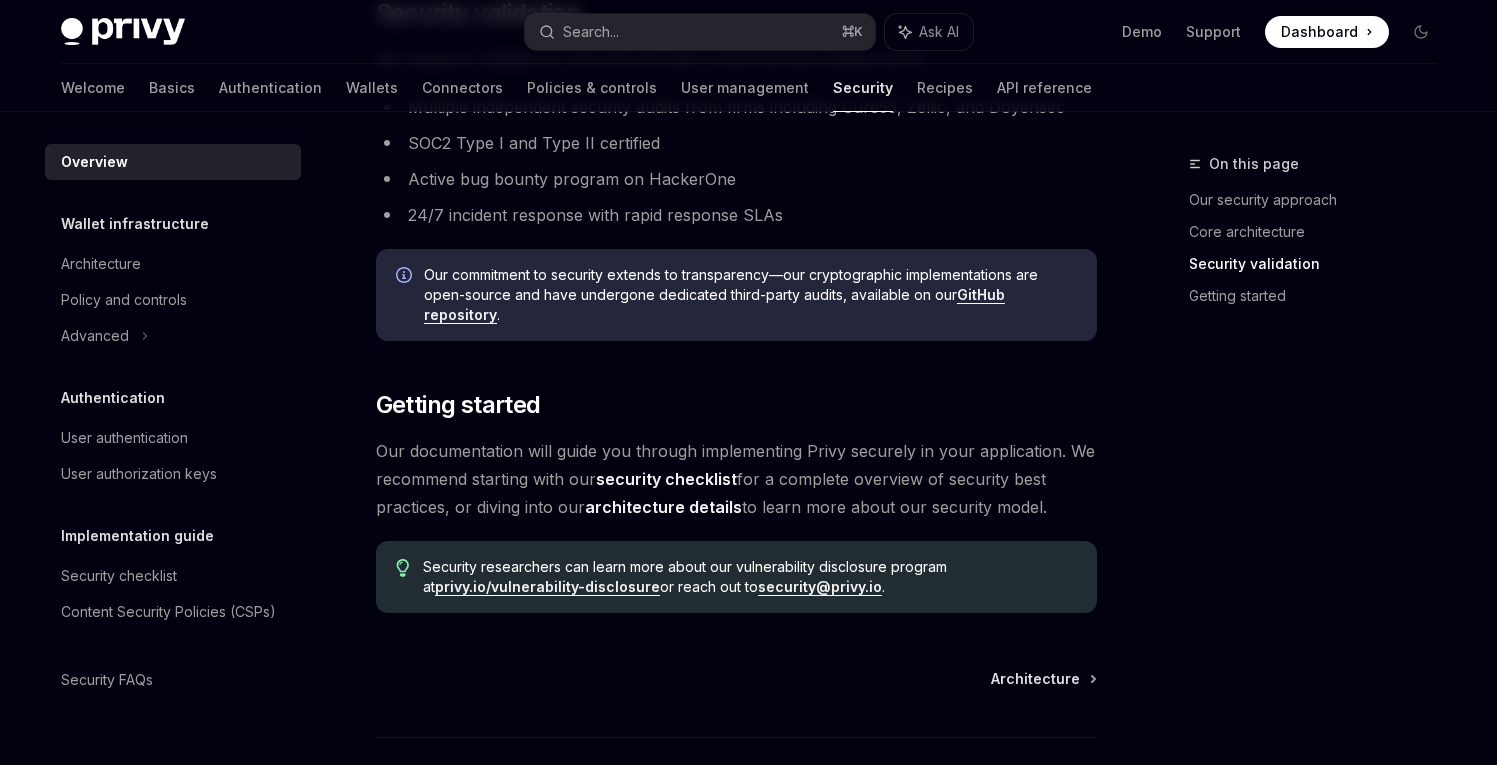 scroll, scrollTop: 1538, scrollLeft: 0, axis: vertical 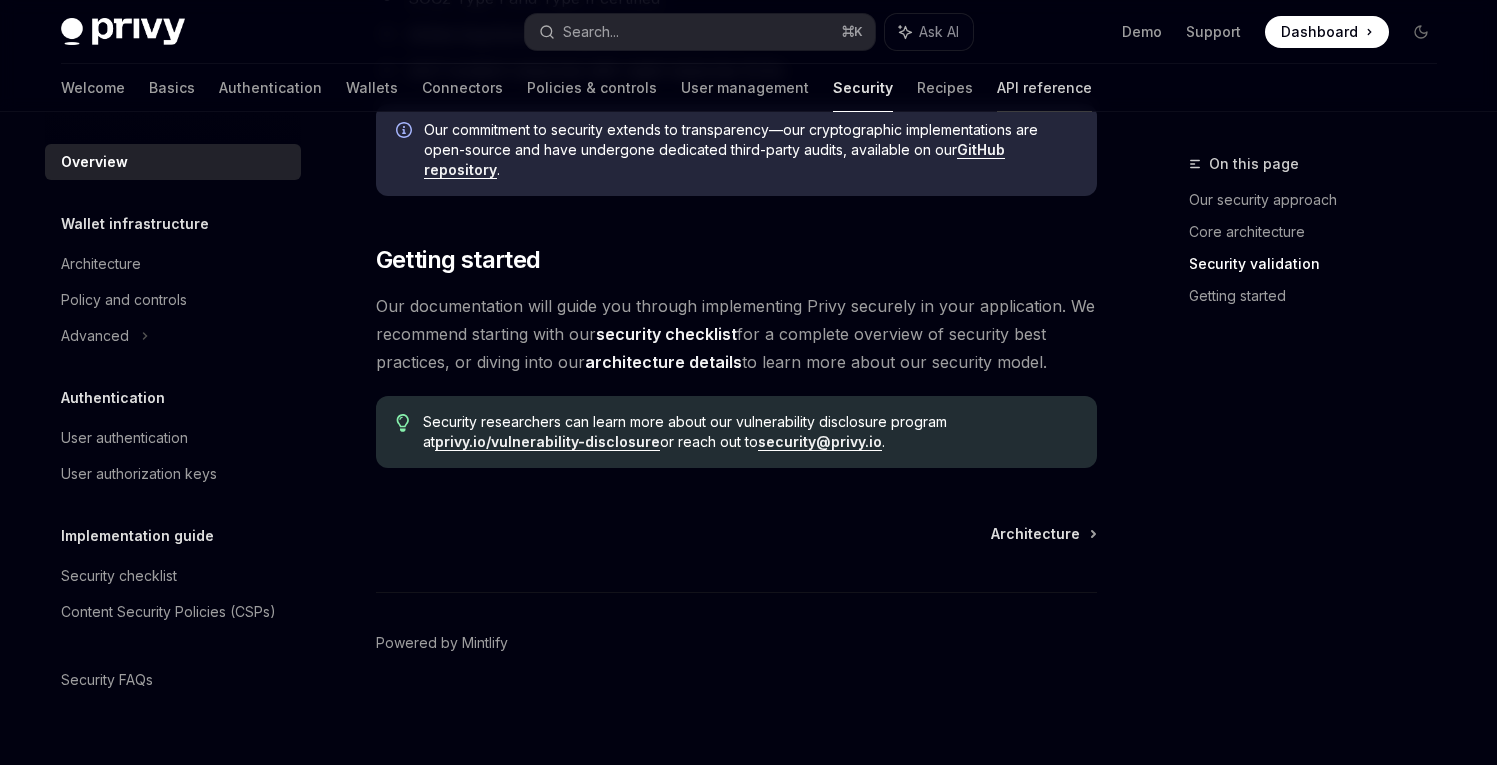 click on "API reference" at bounding box center (1044, 88) 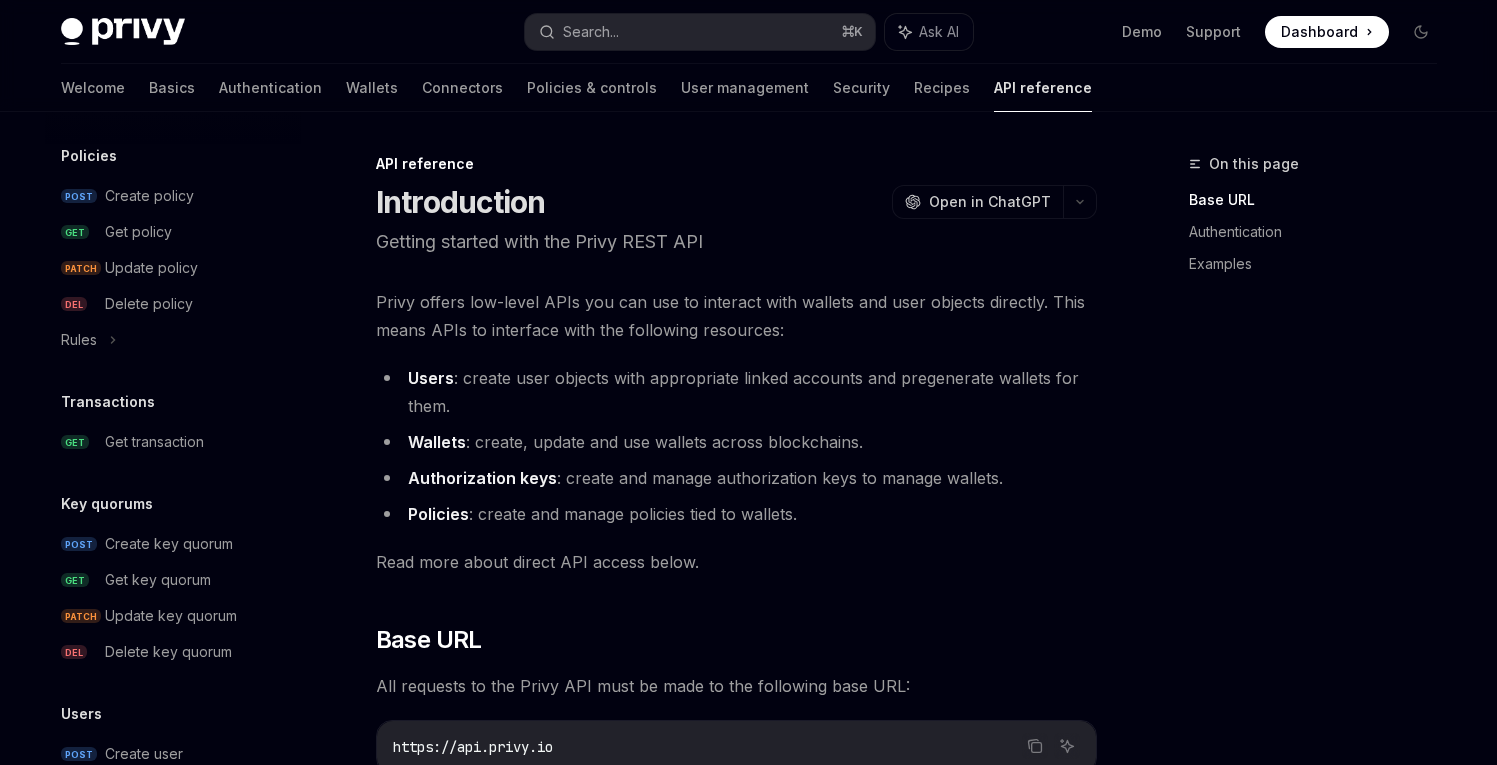 scroll, scrollTop: 1301, scrollLeft: 0, axis: vertical 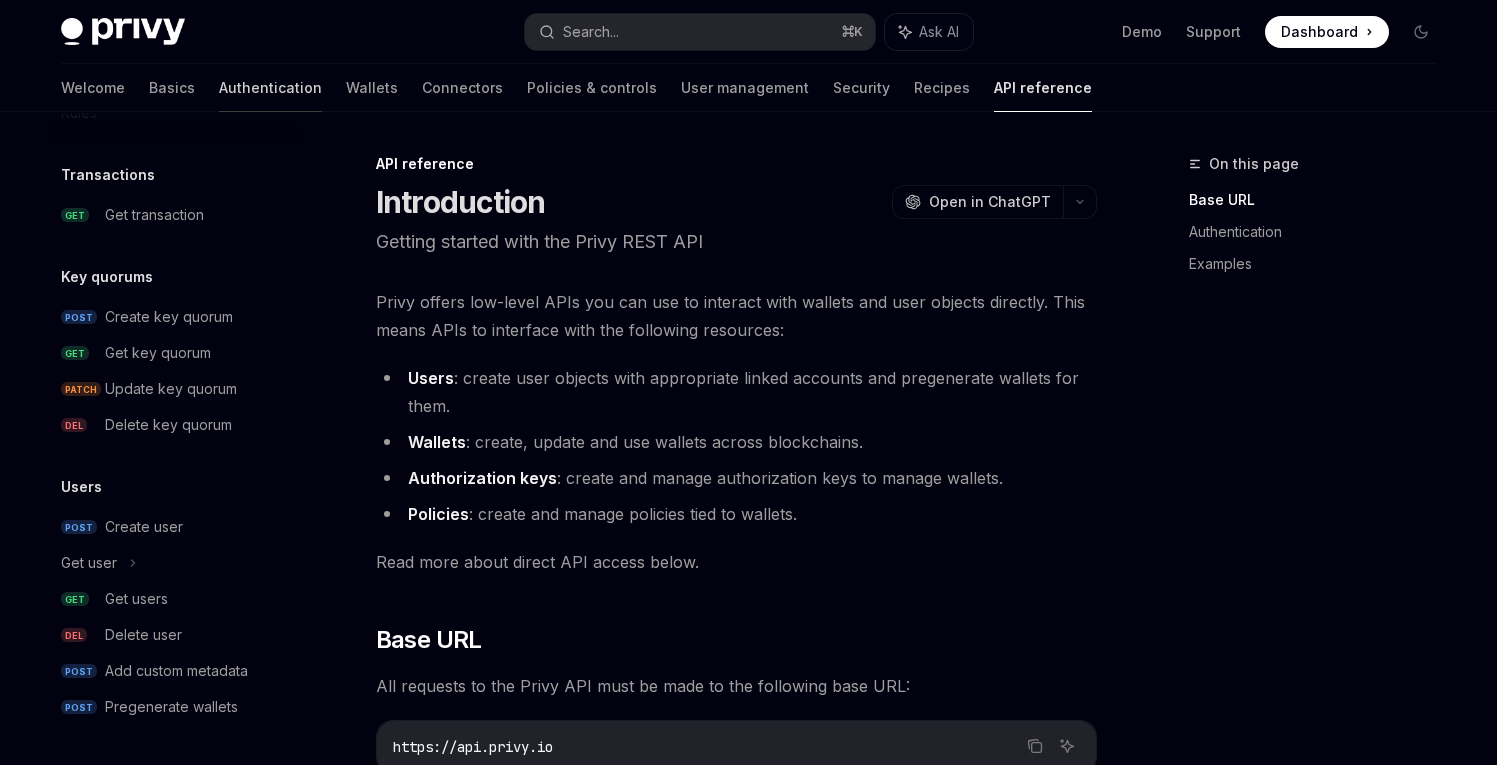 click on "Authentication" at bounding box center (270, 88) 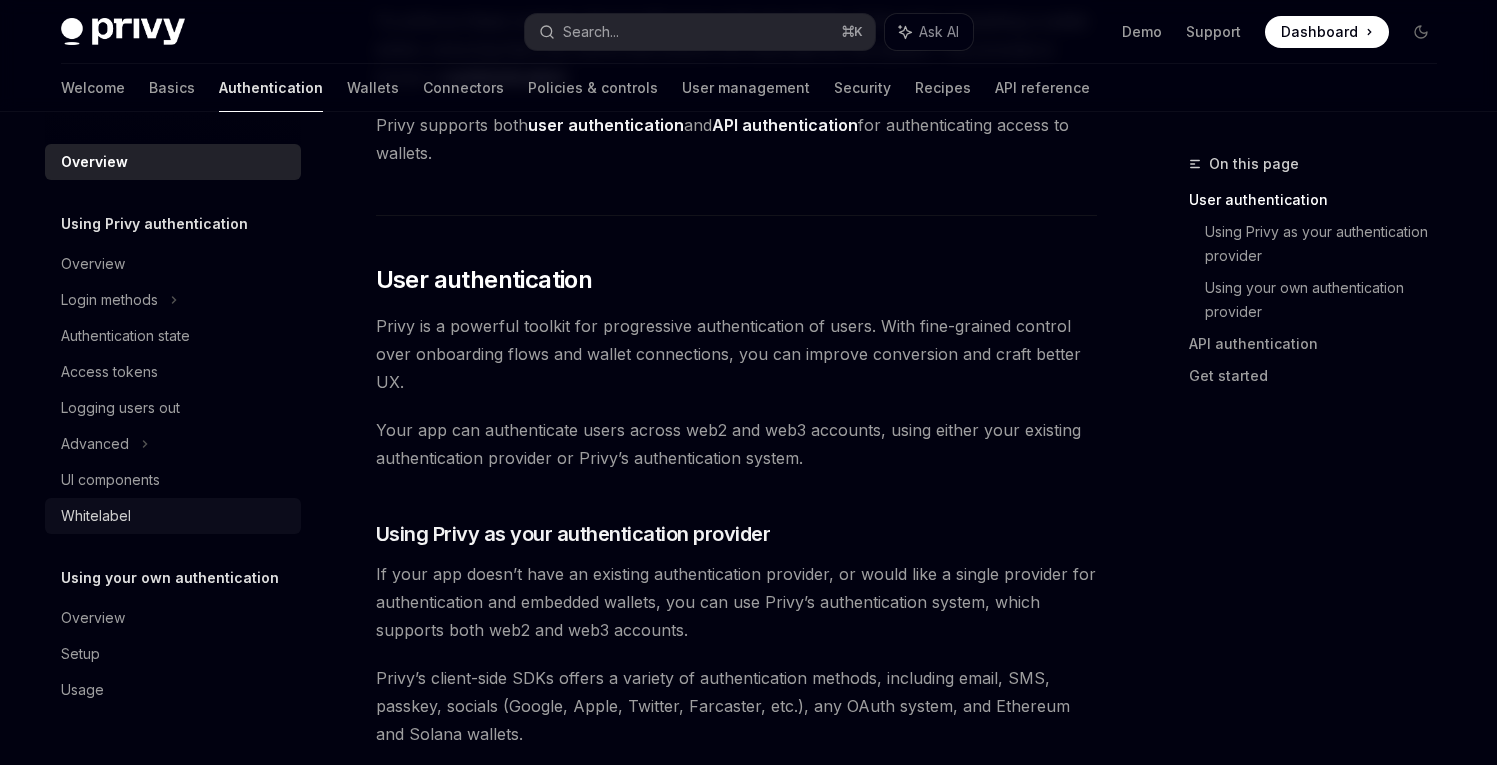 scroll, scrollTop: 293, scrollLeft: 0, axis: vertical 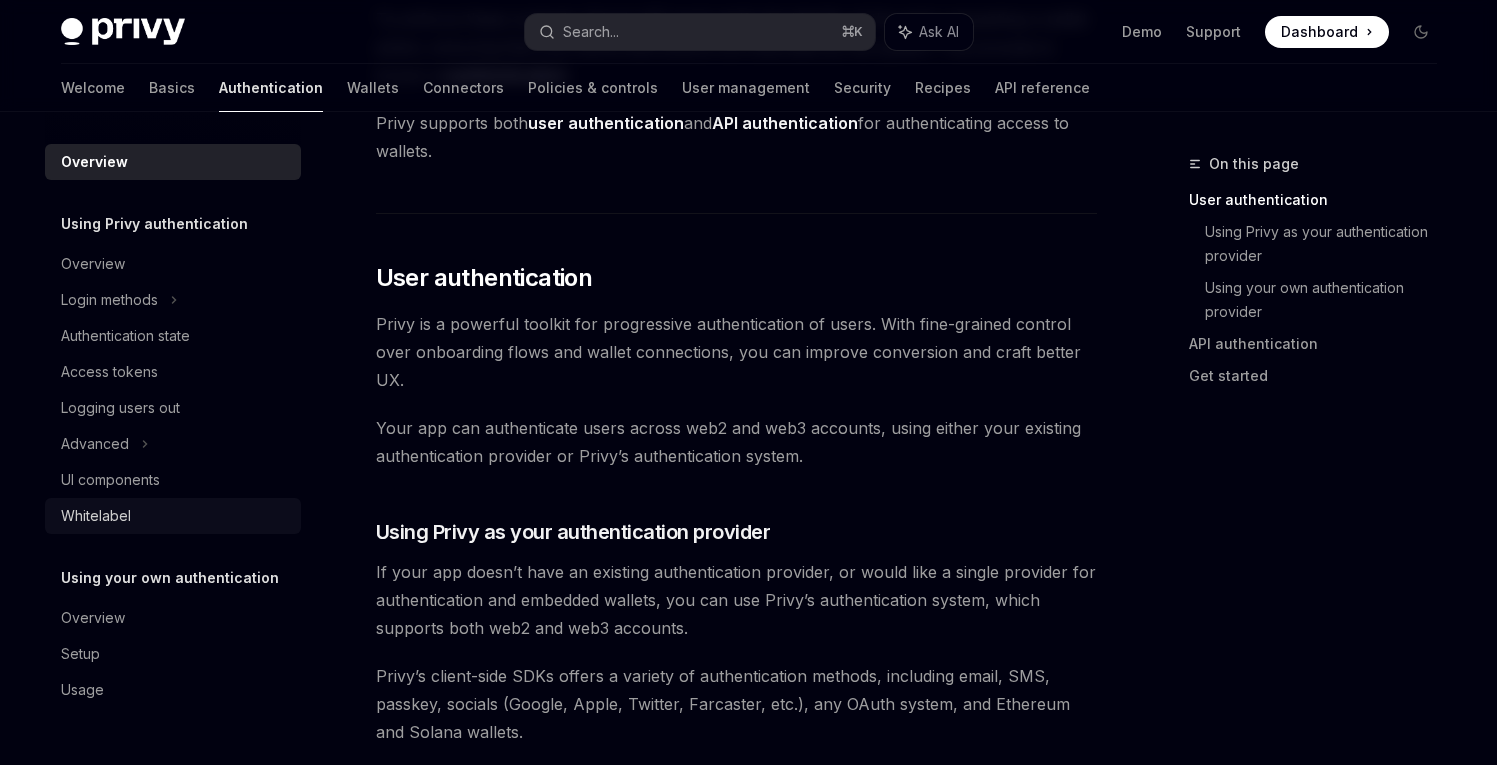click on "Whitelabel" at bounding box center [96, 516] 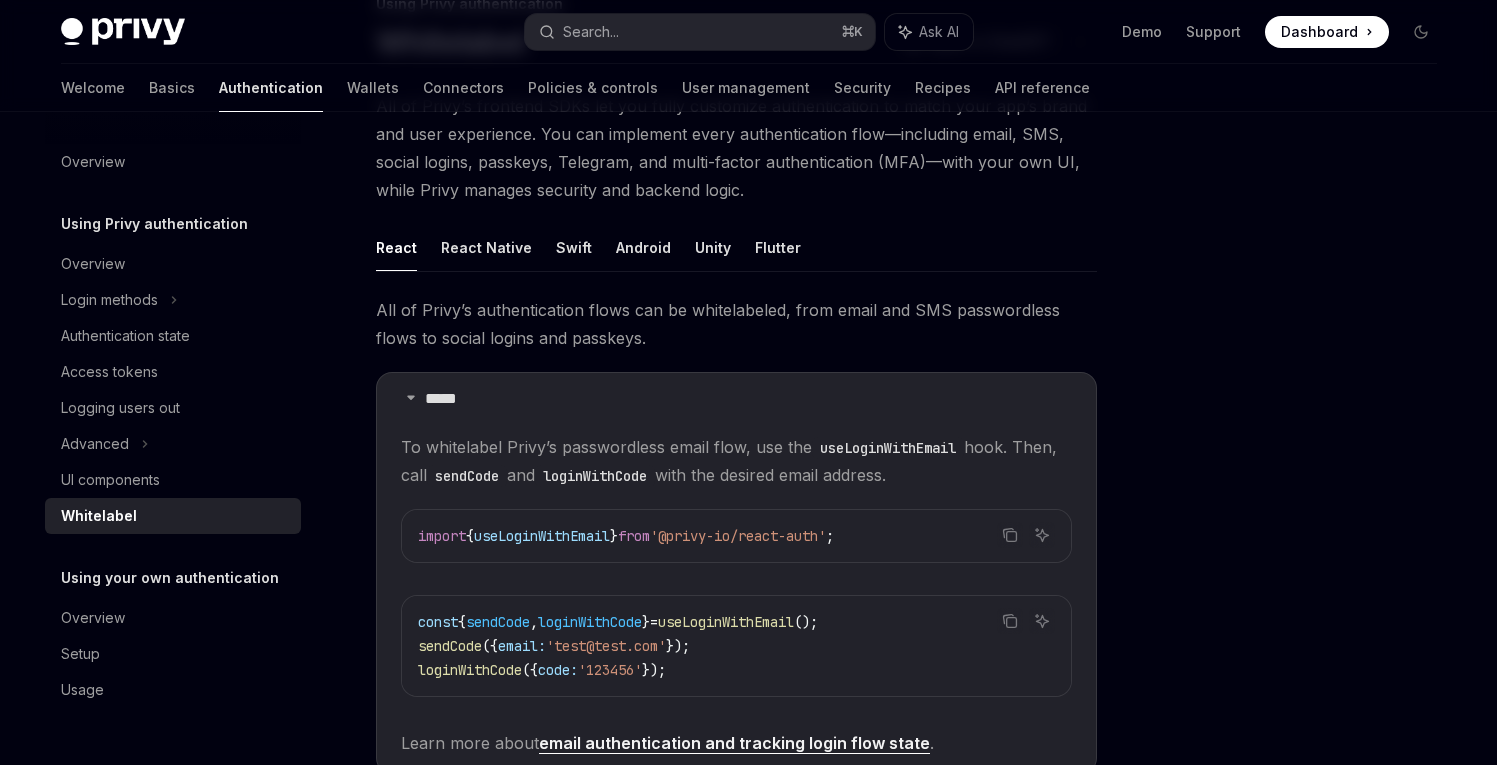 scroll, scrollTop: 0, scrollLeft: 0, axis: both 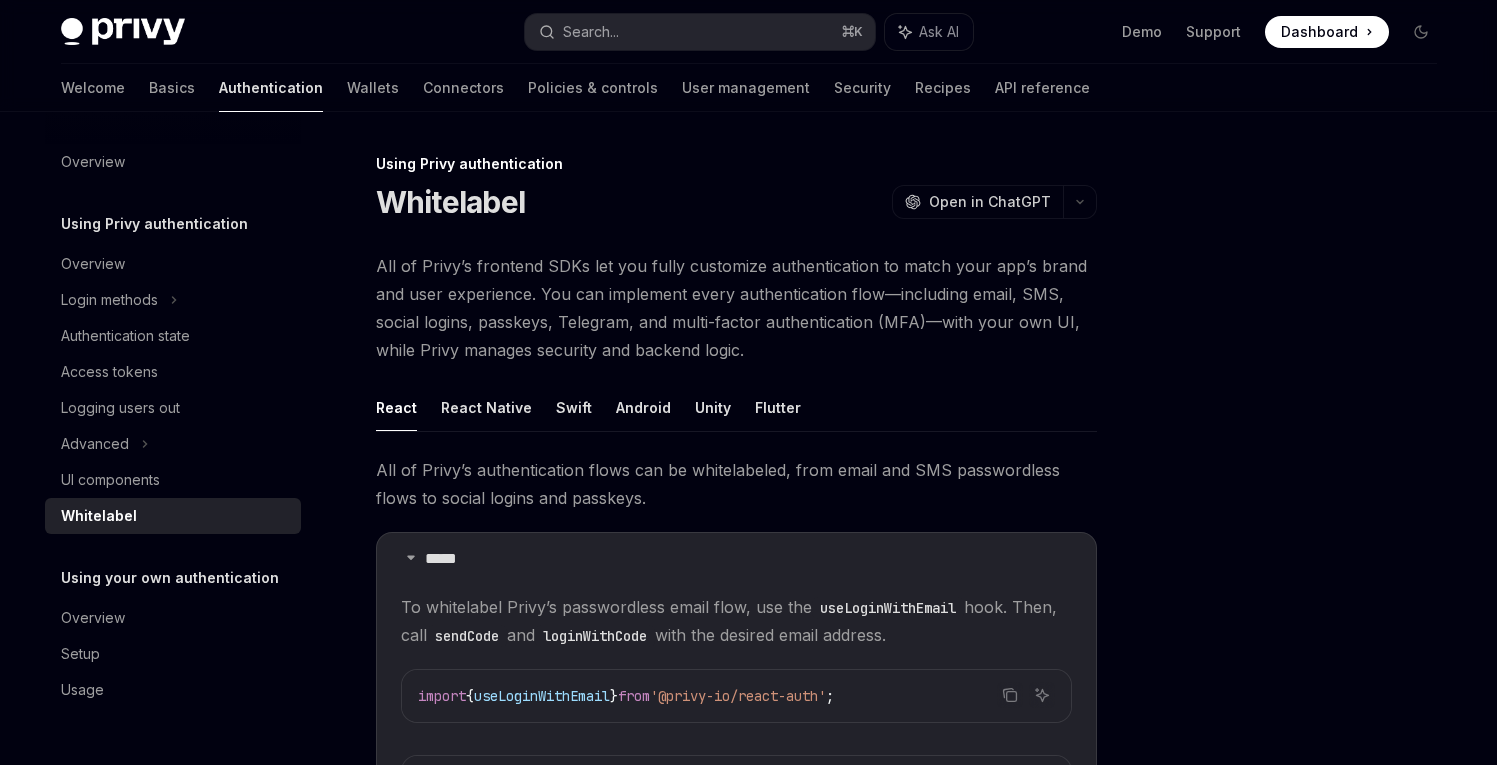 click on "useLoginWithEmail" at bounding box center [542, 696] 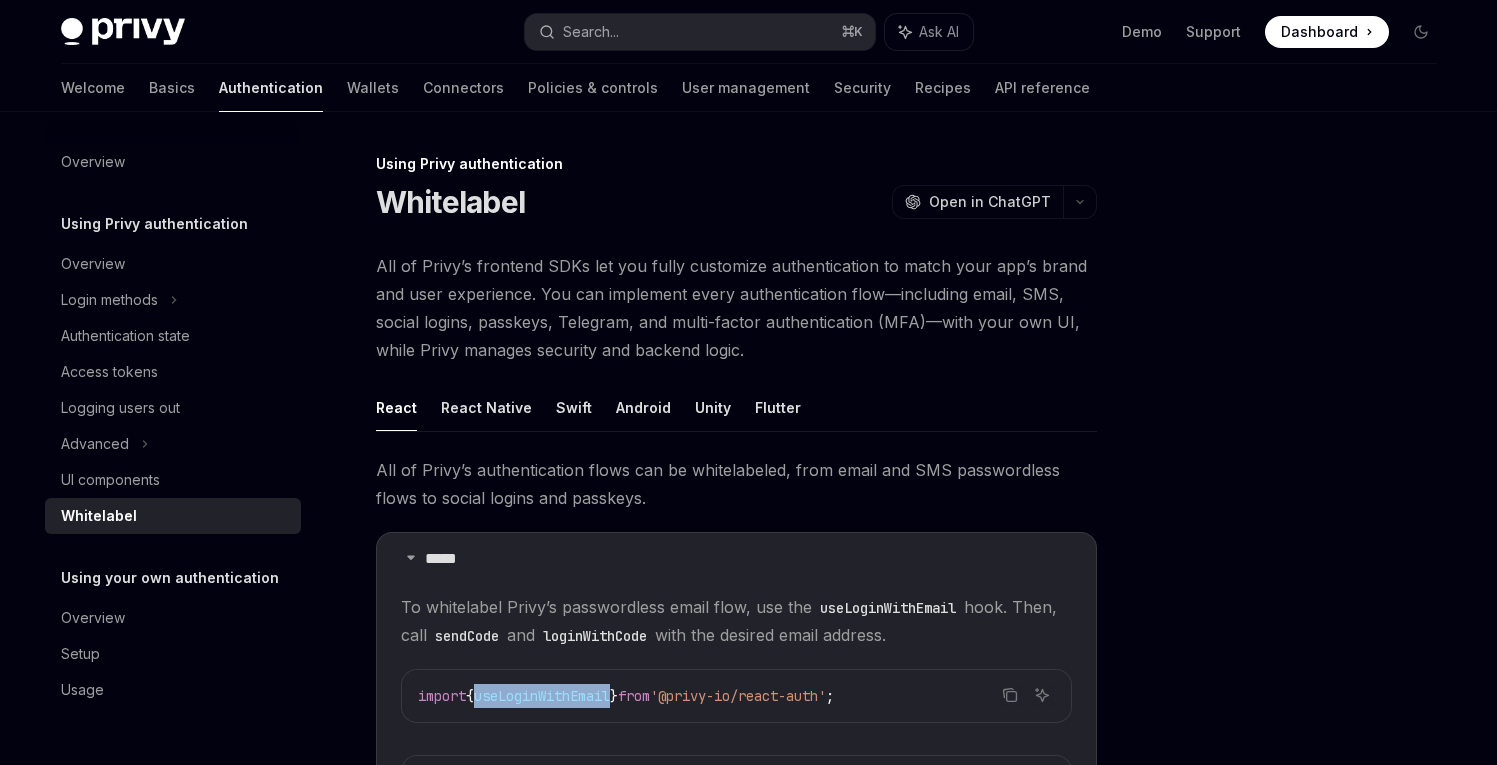click on "useLoginWithEmail" at bounding box center (542, 696) 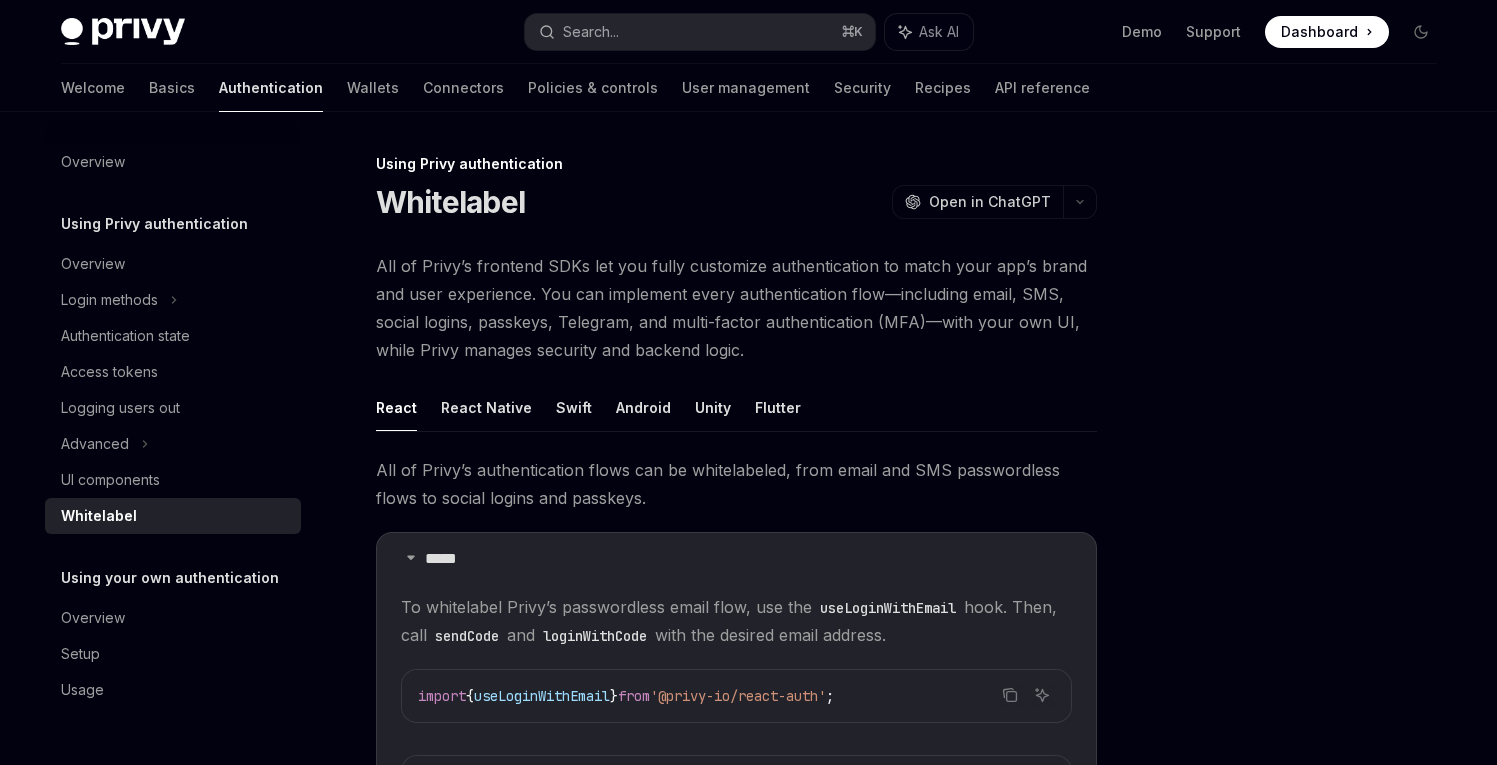 click on "Using Privy authentication" at bounding box center [736, 164] 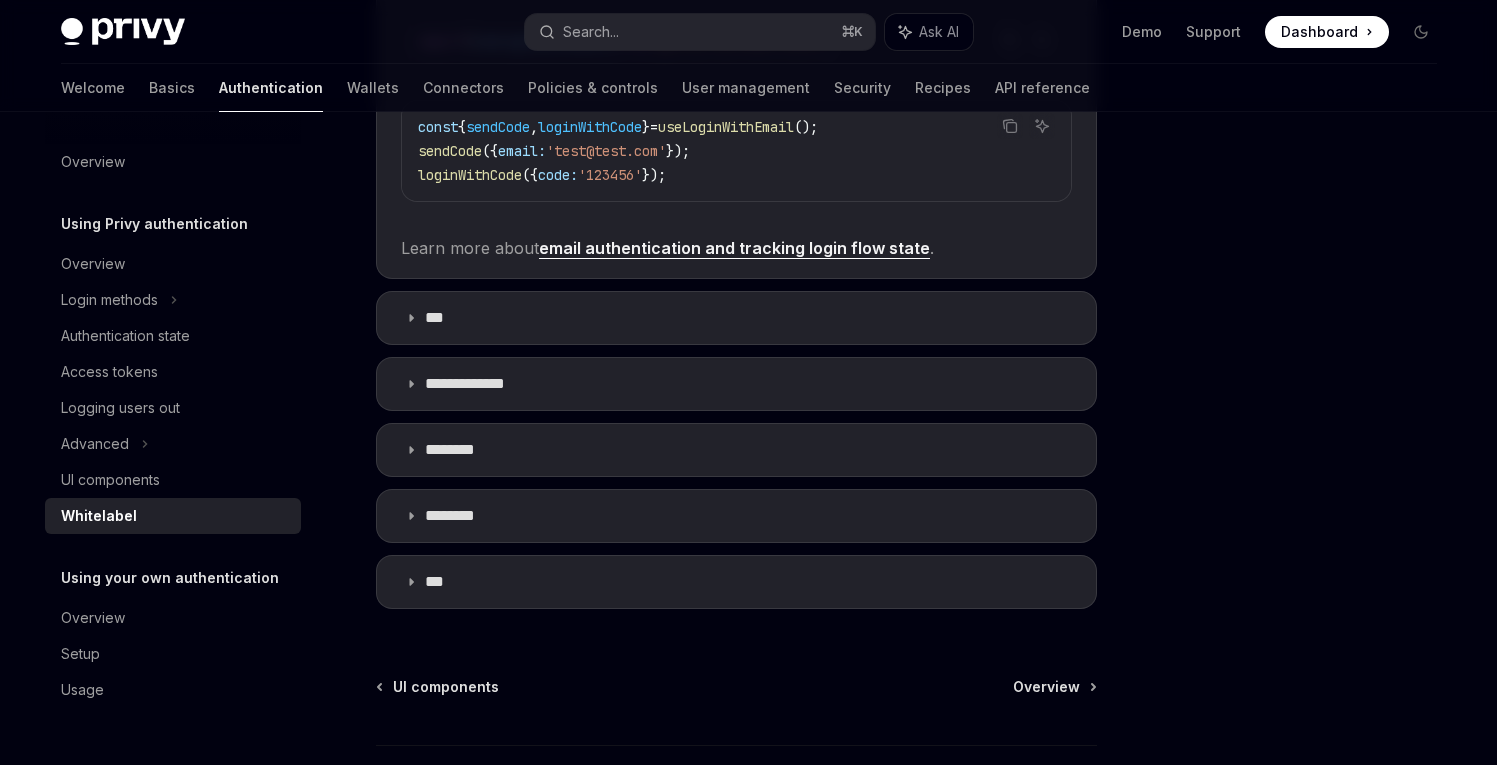 scroll, scrollTop: 643, scrollLeft: 0, axis: vertical 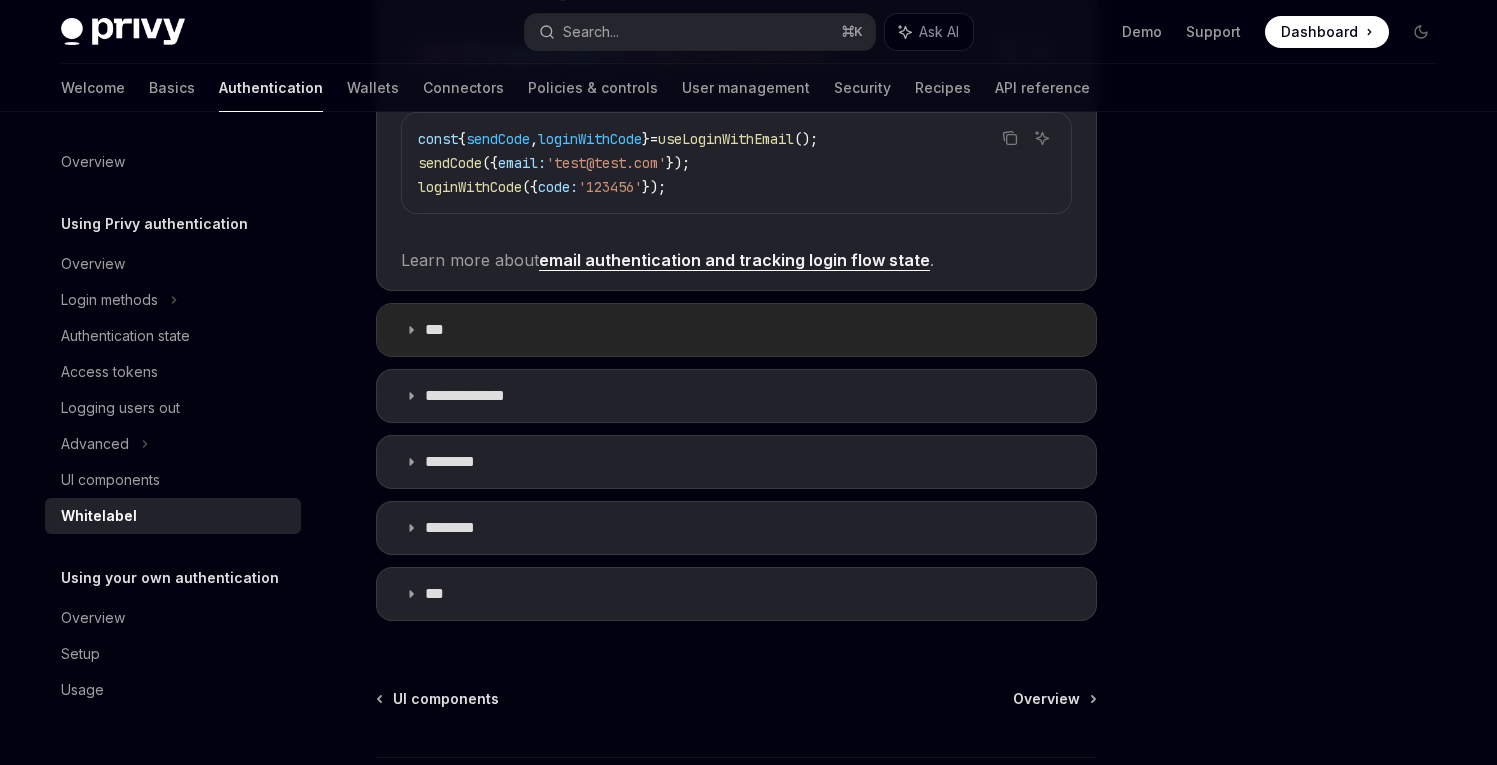click on "***" at bounding box center (736, 330) 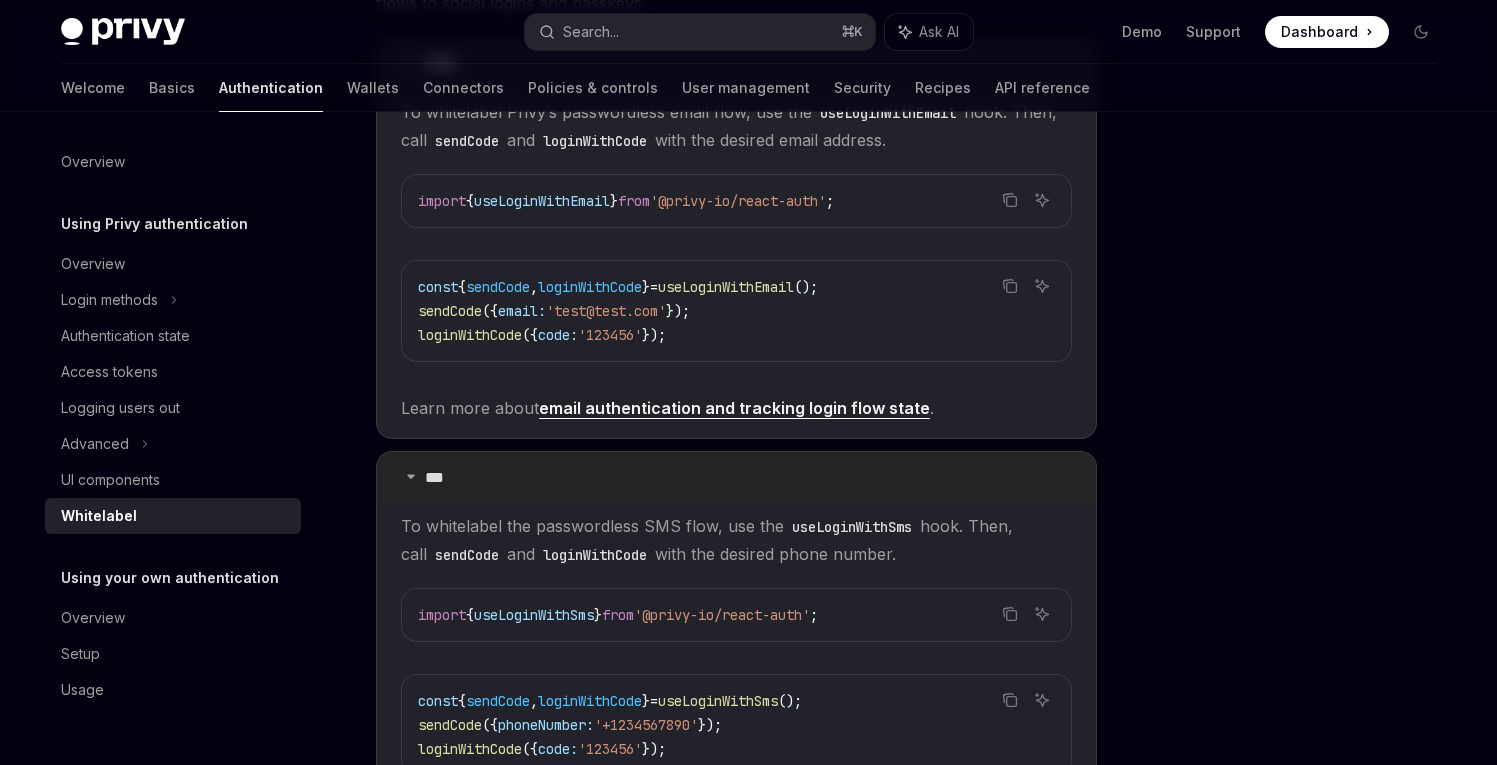 scroll, scrollTop: 490, scrollLeft: 0, axis: vertical 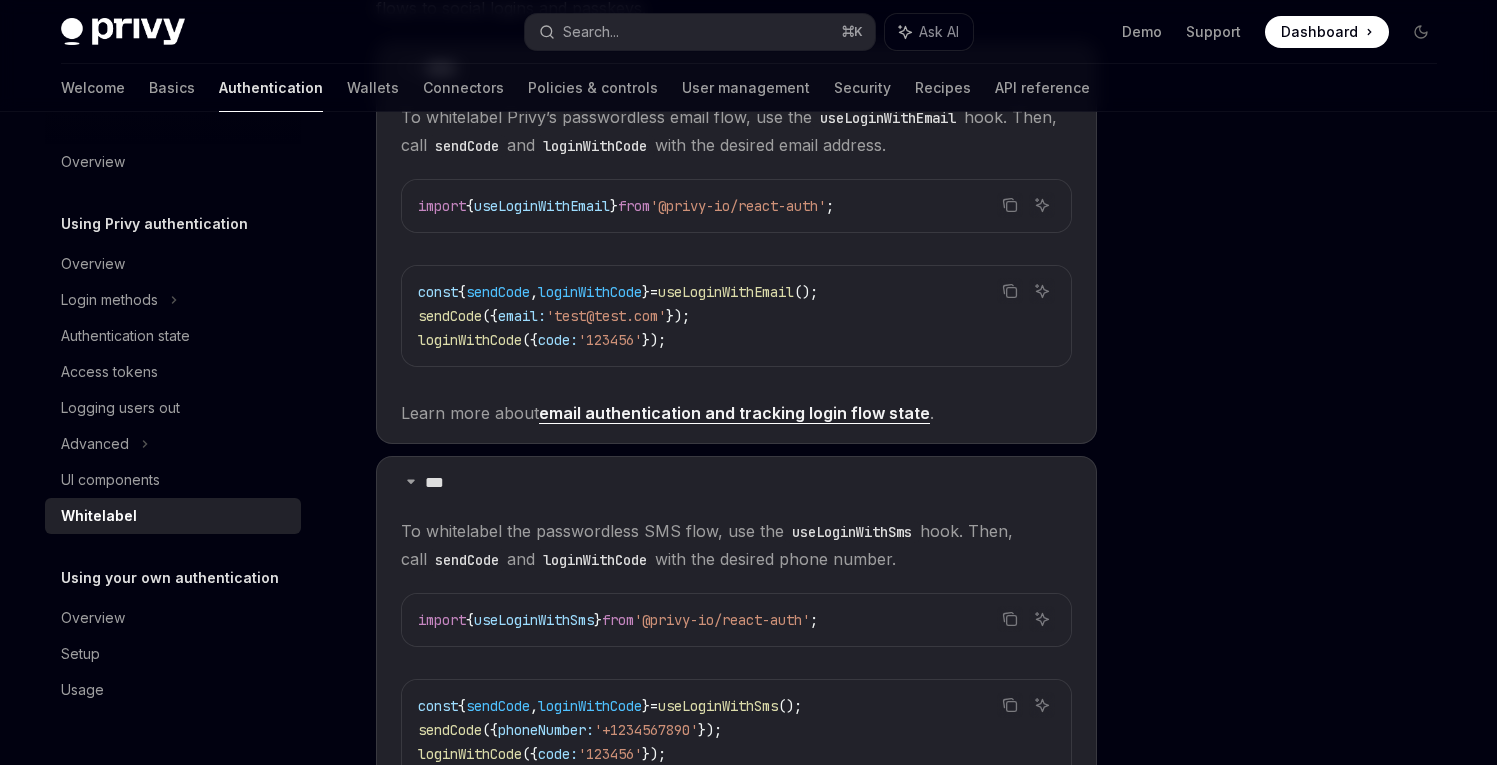 click on "email authentication and tracking login flow state" at bounding box center (734, 413) 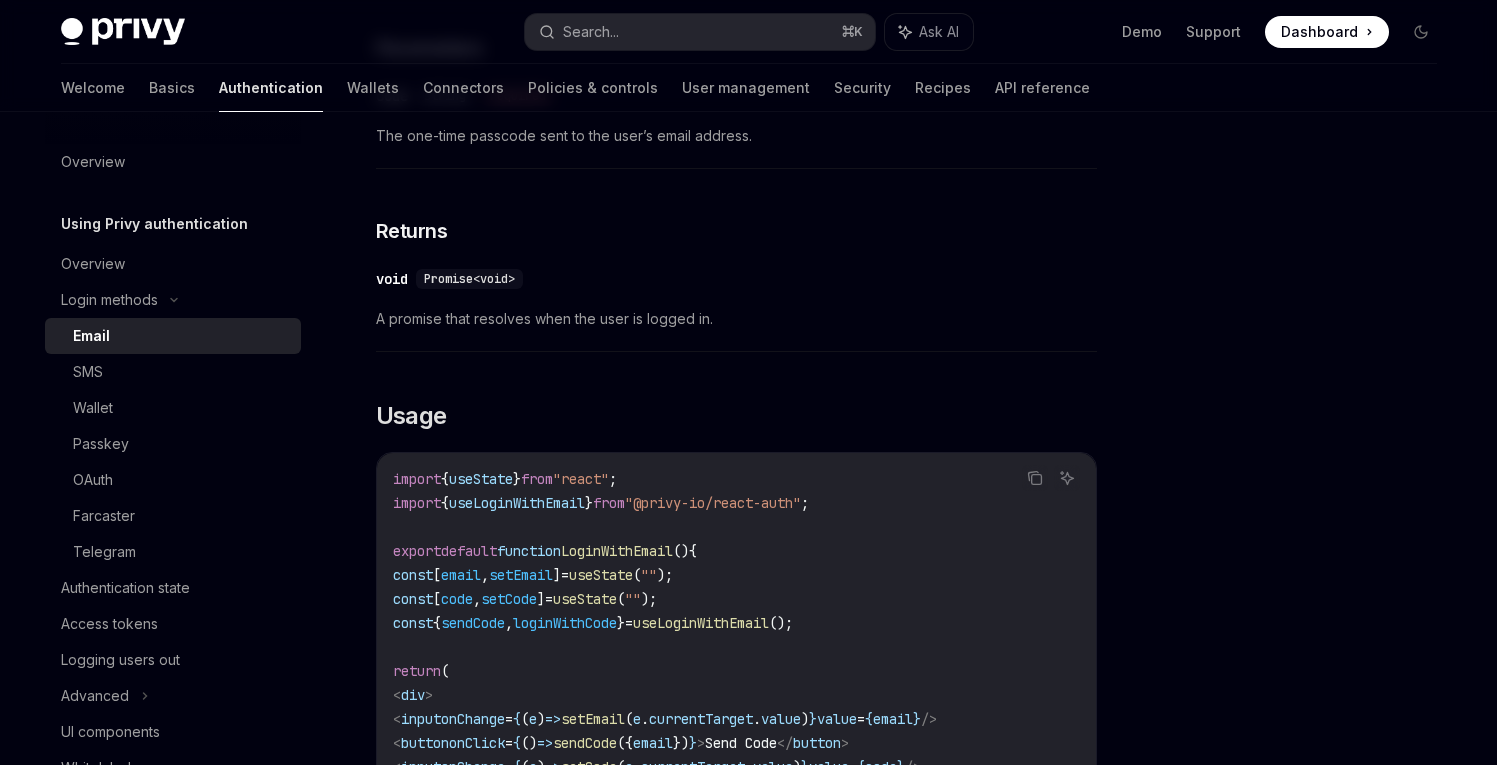 scroll, scrollTop: 1416, scrollLeft: 0, axis: vertical 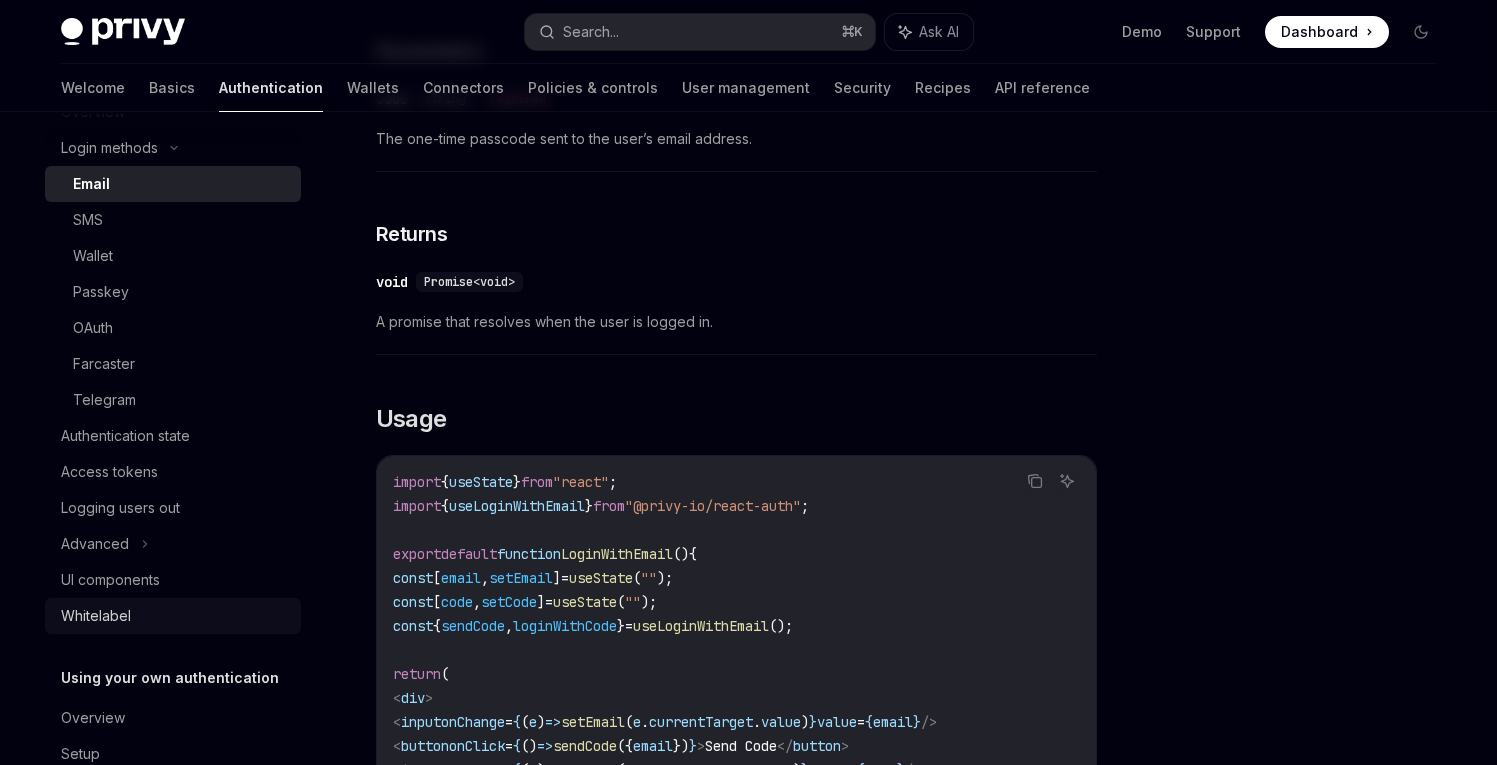 click on "Whitelabel" at bounding box center [96, 616] 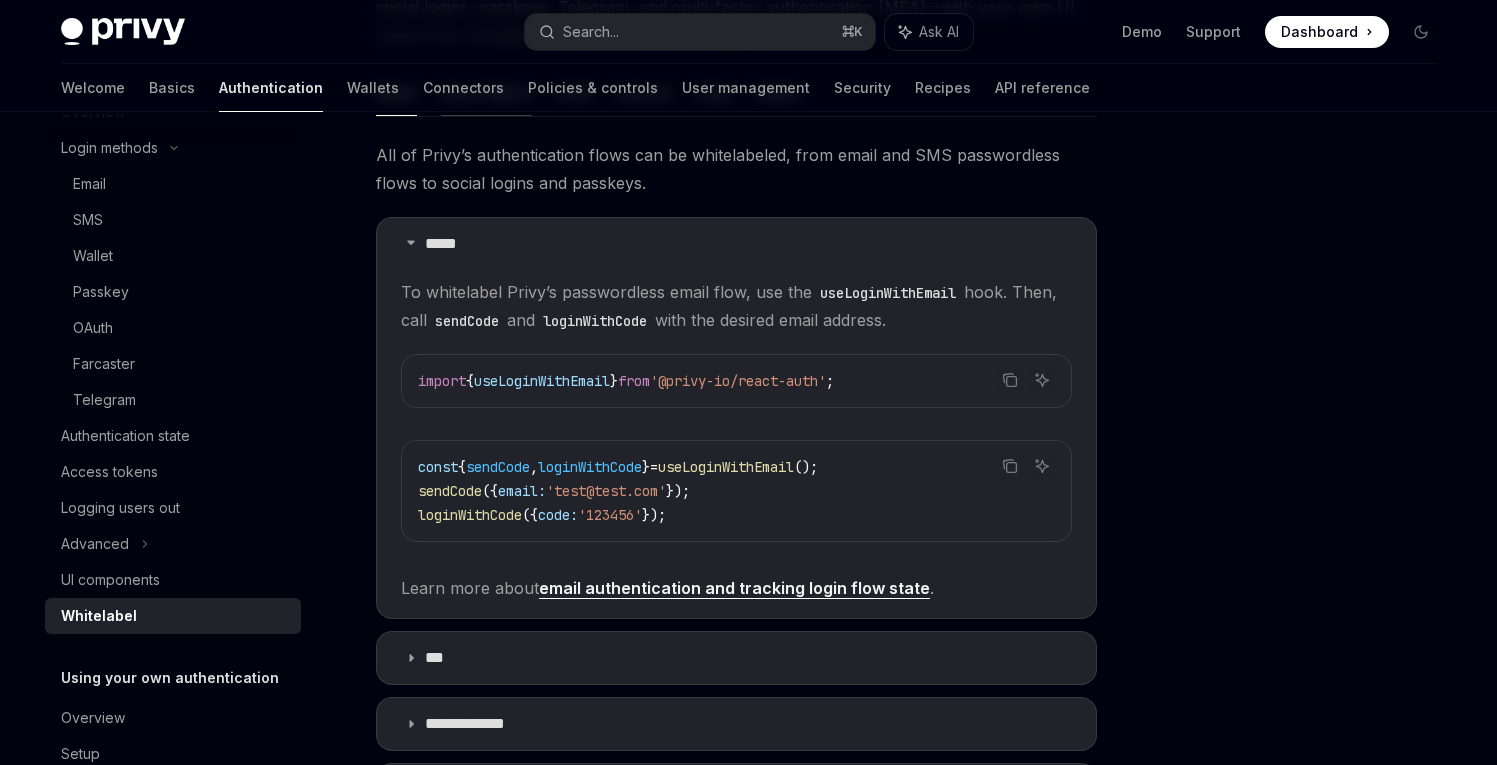 scroll, scrollTop: 322, scrollLeft: 0, axis: vertical 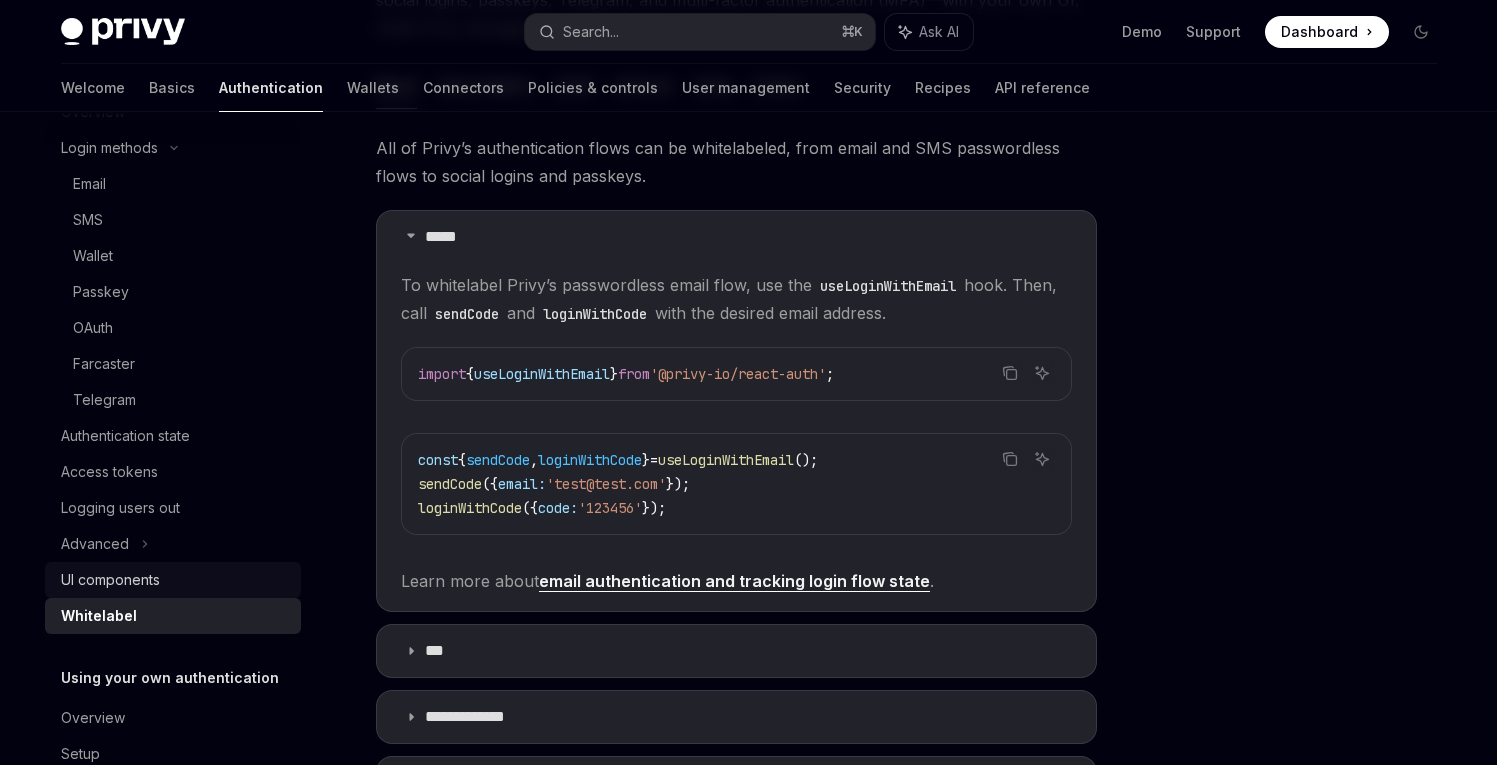 click on "UI components" at bounding box center (110, 580) 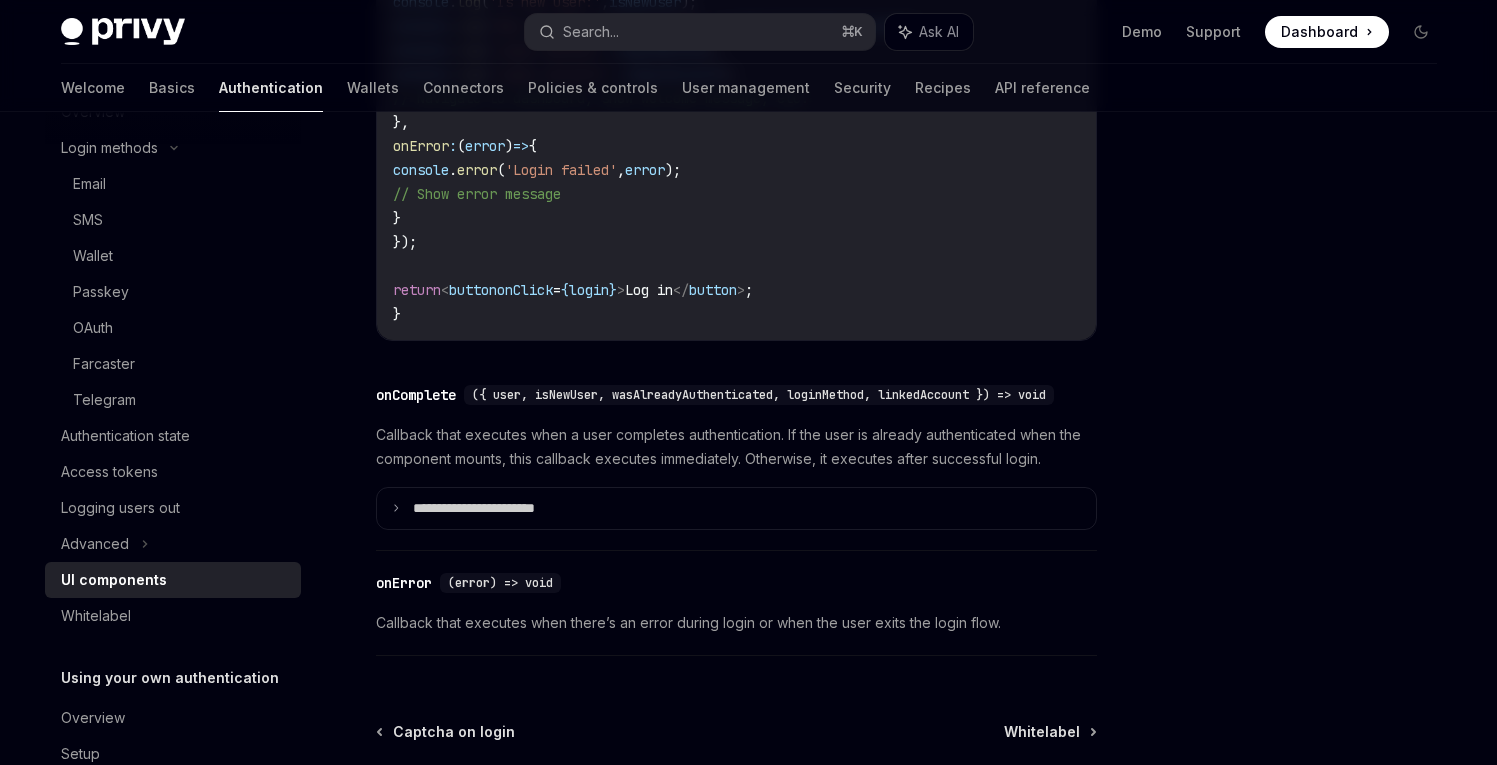 scroll, scrollTop: 3046, scrollLeft: 0, axis: vertical 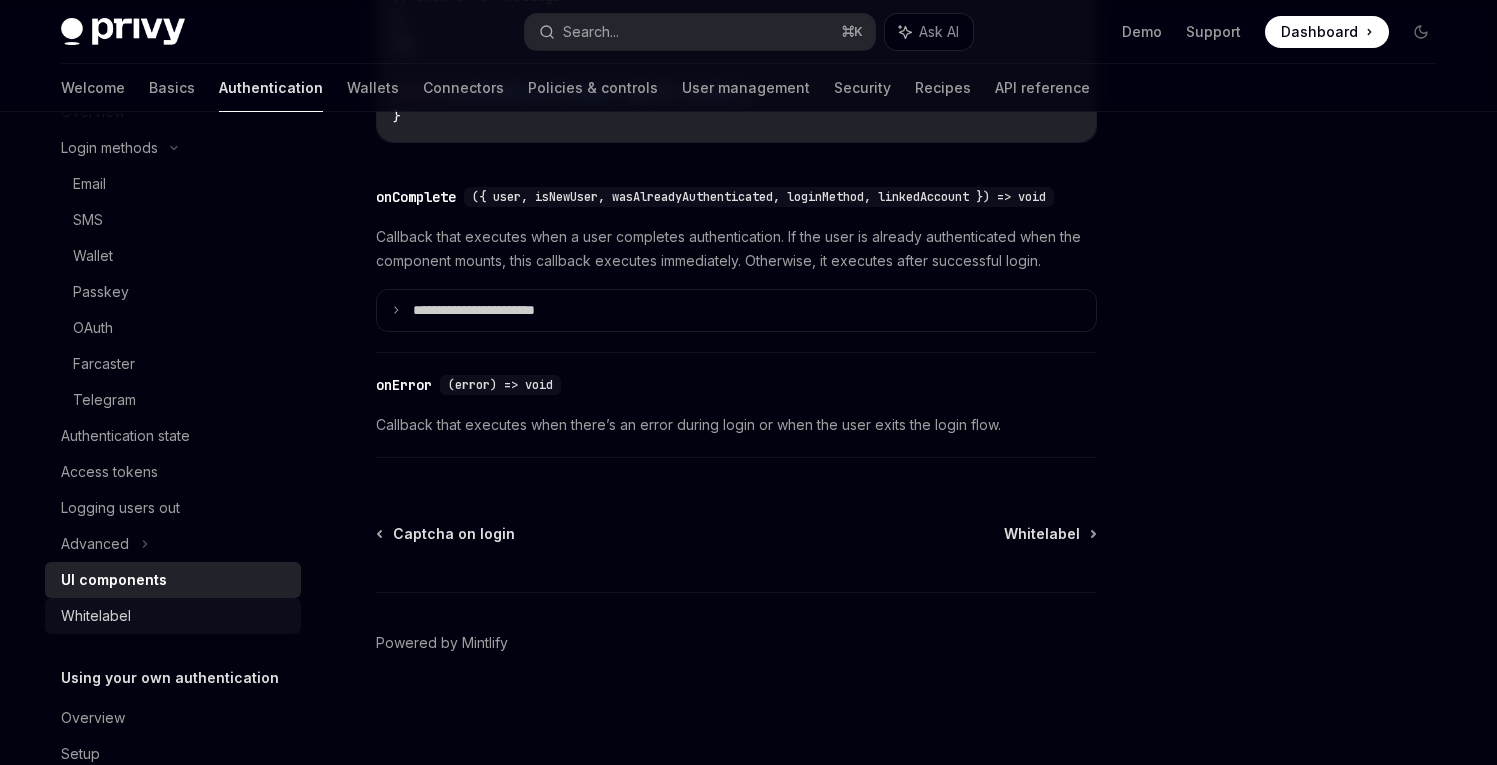 click on "Whitelabel" at bounding box center [175, 616] 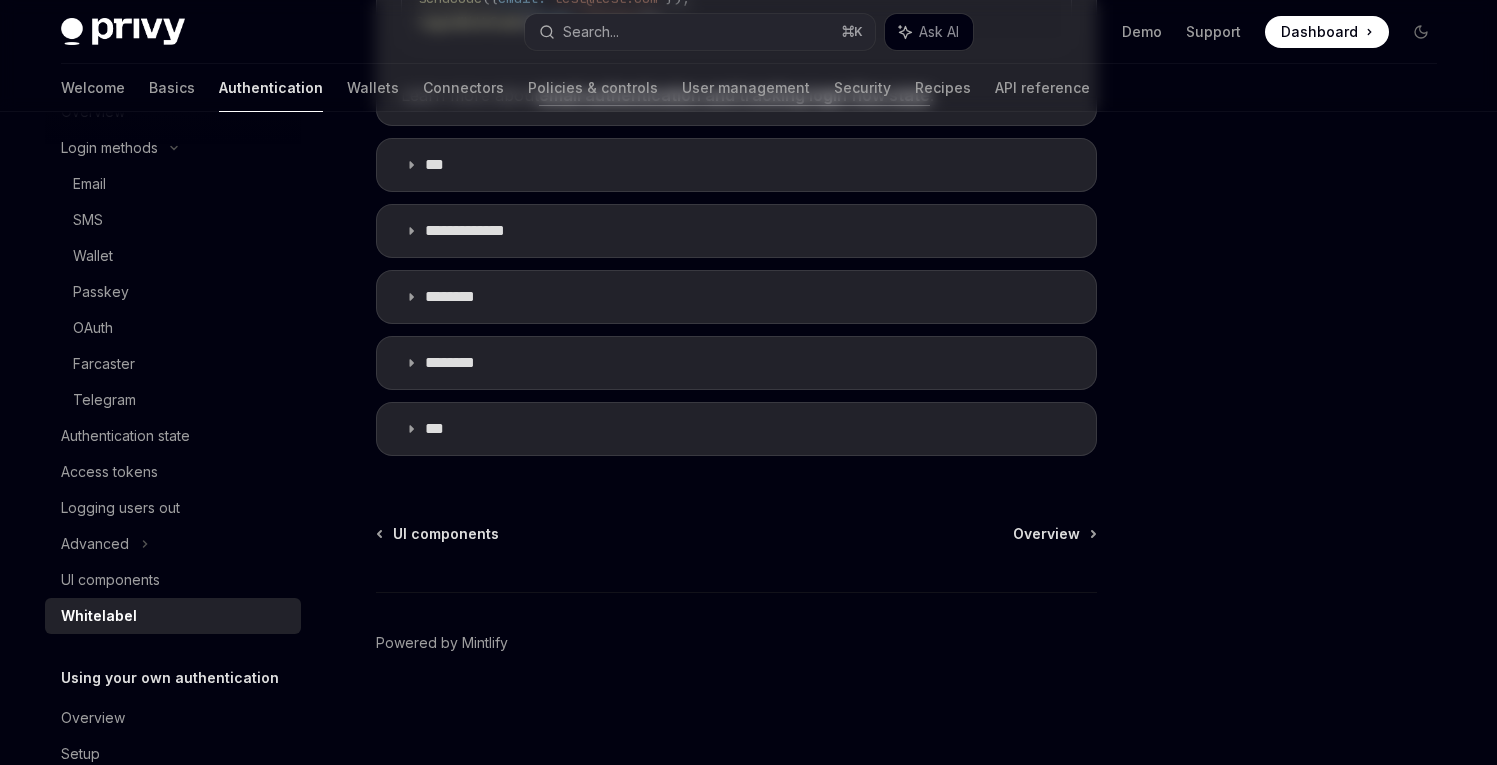scroll, scrollTop: 0, scrollLeft: 0, axis: both 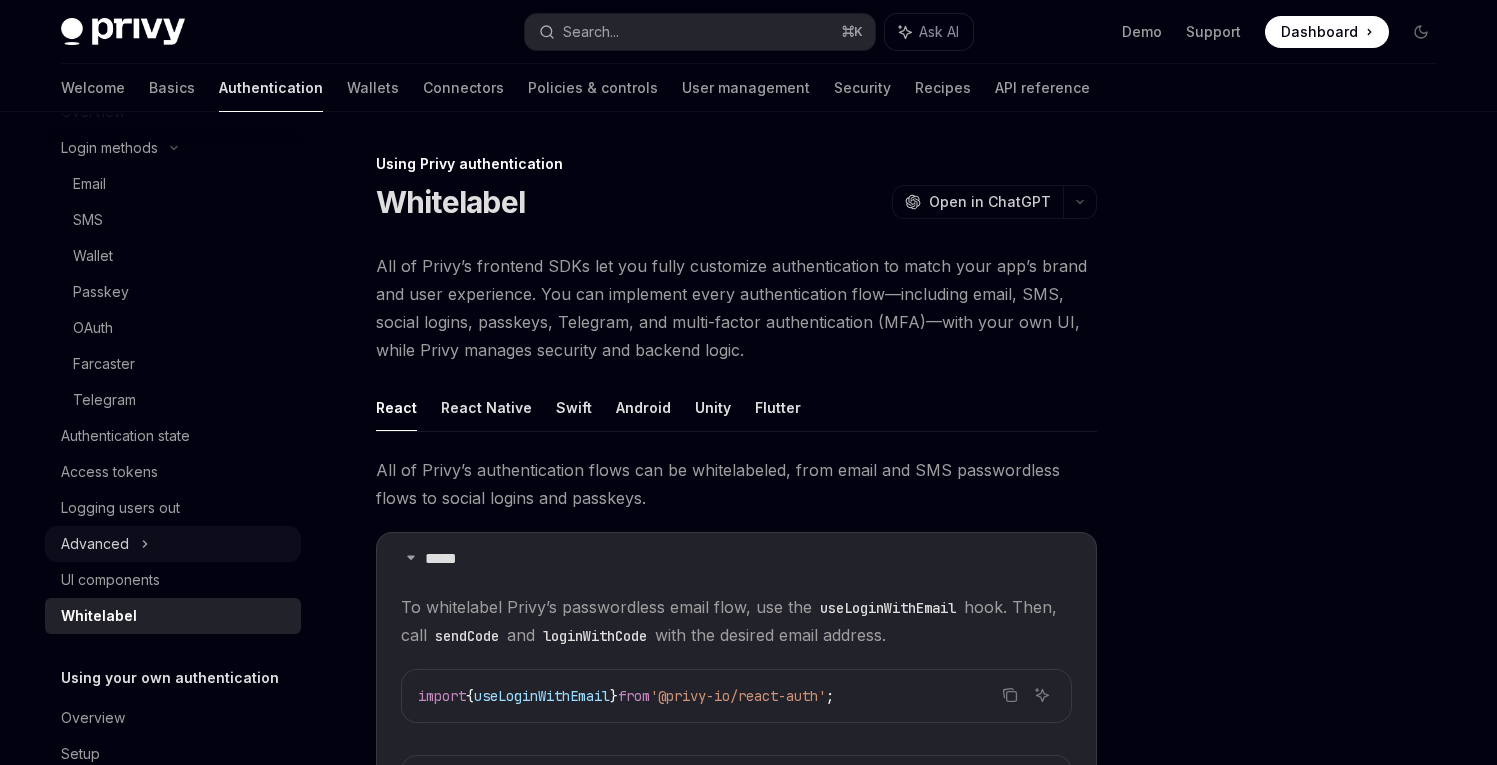click on "Advanced" at bounding box center [95, 544] 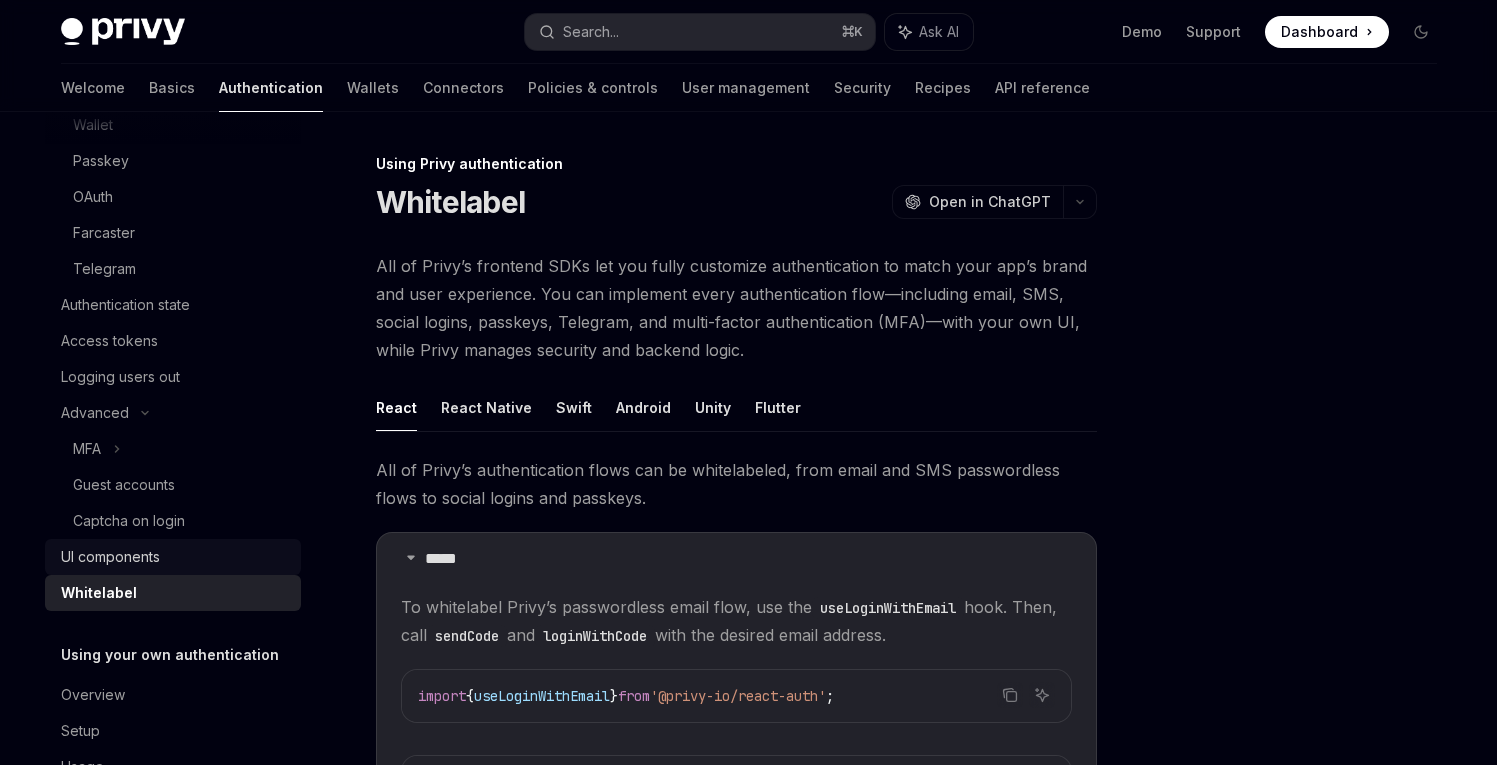 scroll, scrollTop: 309, scrollLeft: 0, axis: vertical 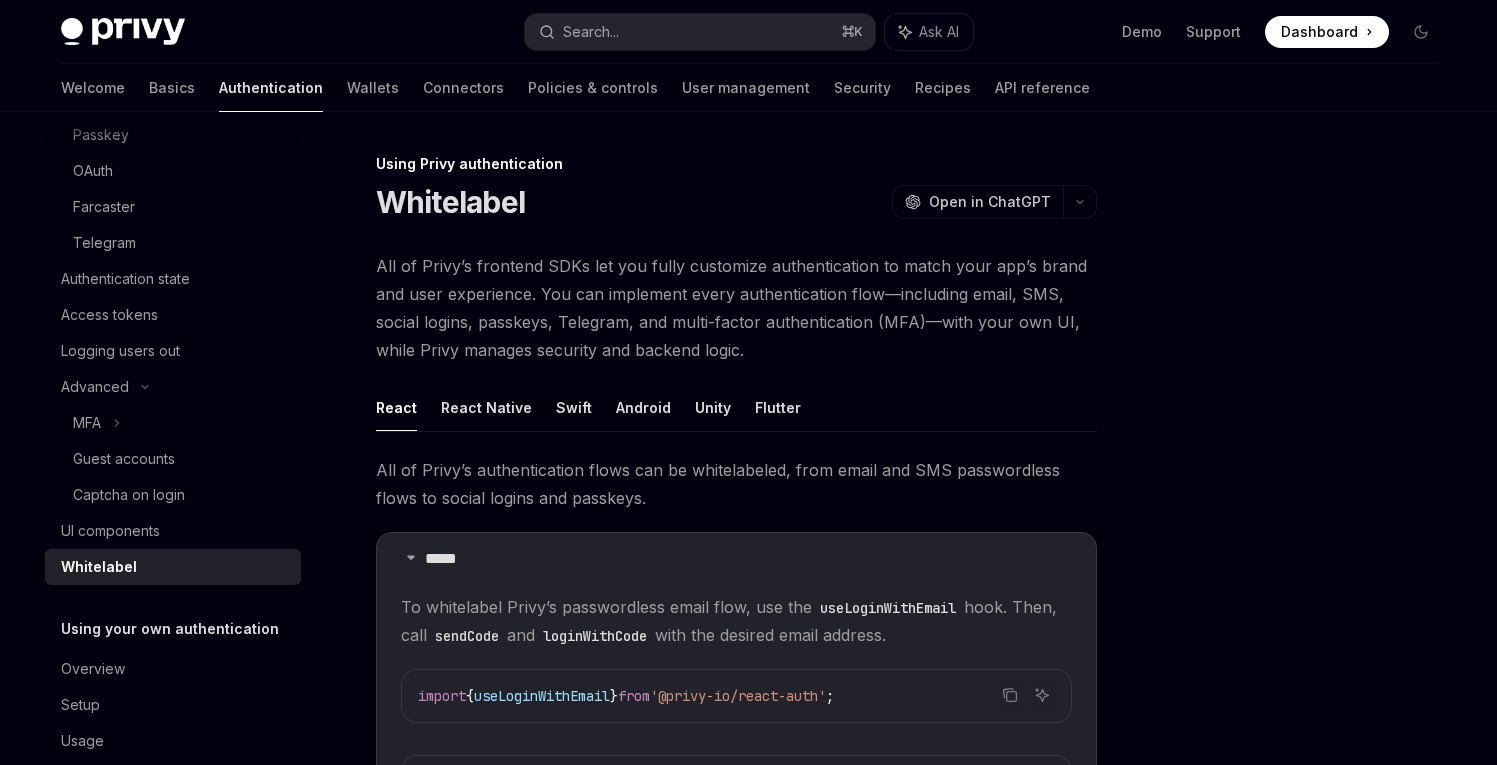 click on "All of Privy’s frontend SDKs let you fully customize authentication to match your app’s brand and user experience. You can implement every authentication flow—including email, SMS, social logins, passkeys, Telegram, and multi-factor authentication (MFA)—with your own UI, while Privy manages security and backend logic." at bounding box center [736, 308] 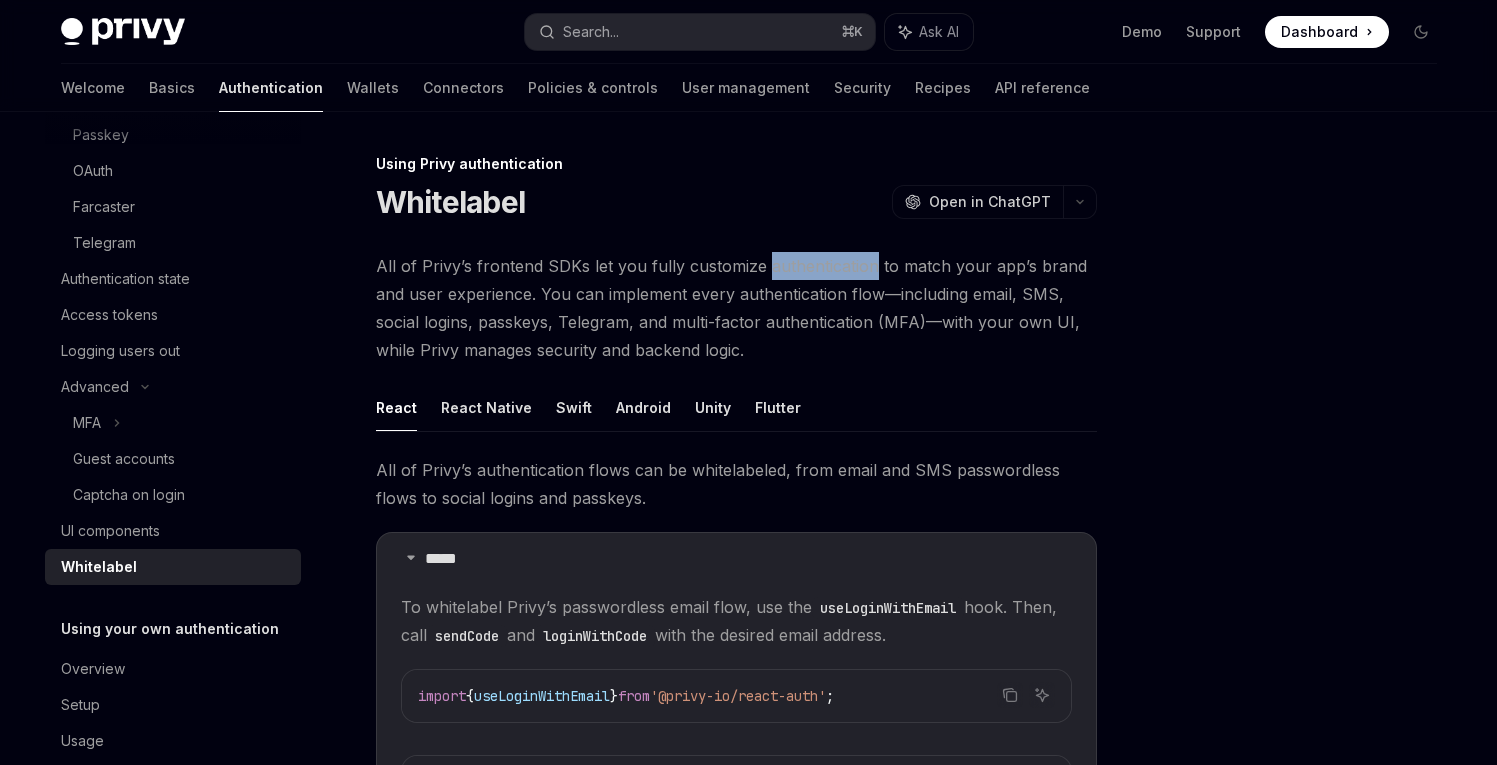click on "All of Privy’s frontend SDKs let you fully customize authentication to match your app’s brand and user experience. You can implement every authentication flow—including email, SMS, social logins, passkeys, Telegram, and multi-factor authentication (MFA)—with your own UI, while Privy manages security and backend logic." at bounding box center (736, 308) 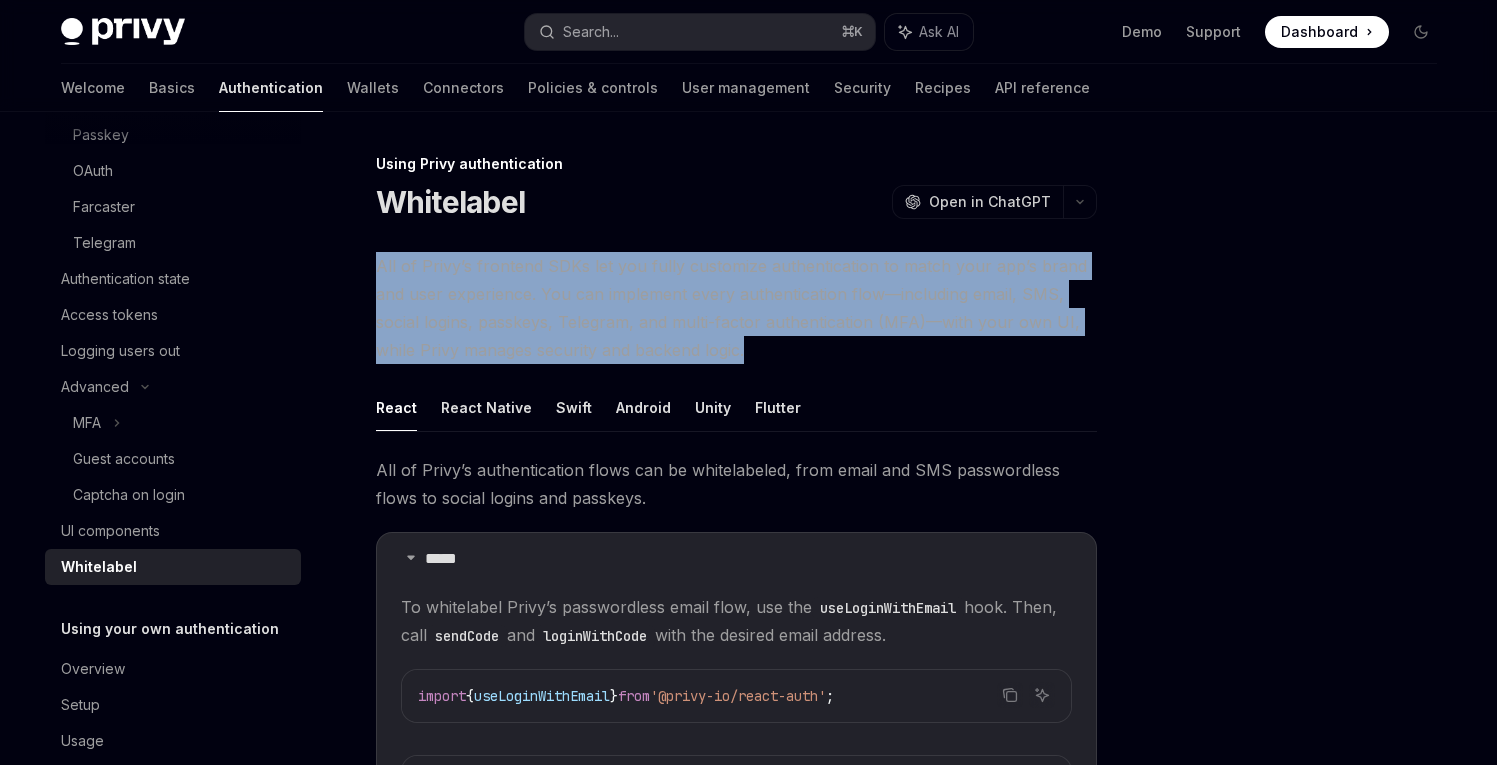 drag, startPoint x: 782, startPoint y: 265, endPoint x: 806, endPoint y: 305, distance: 46.647614 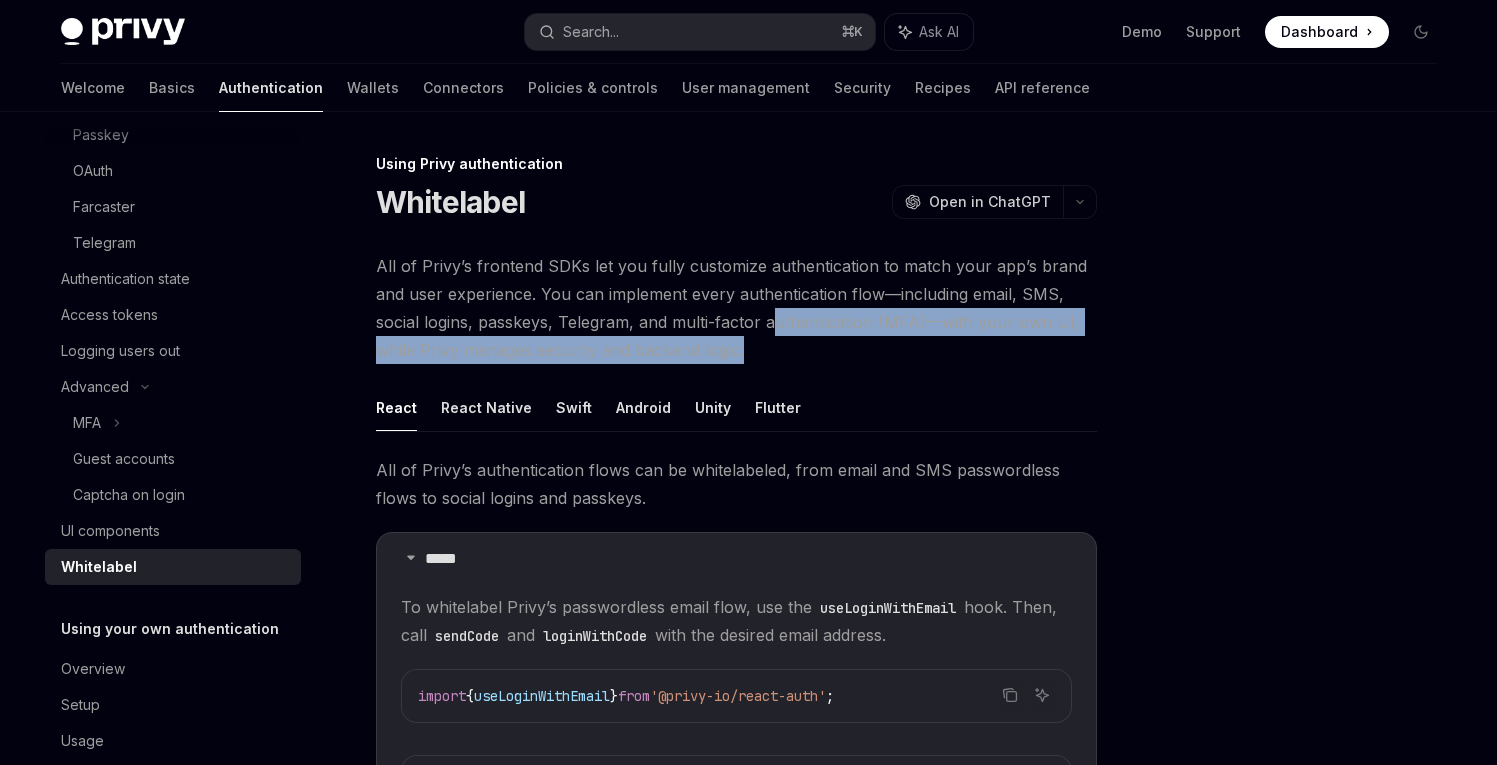 drag, startPoint x: 816, startPoint y: 342, endPoint x: 774, endPoint y: 332, distance: 43.174065 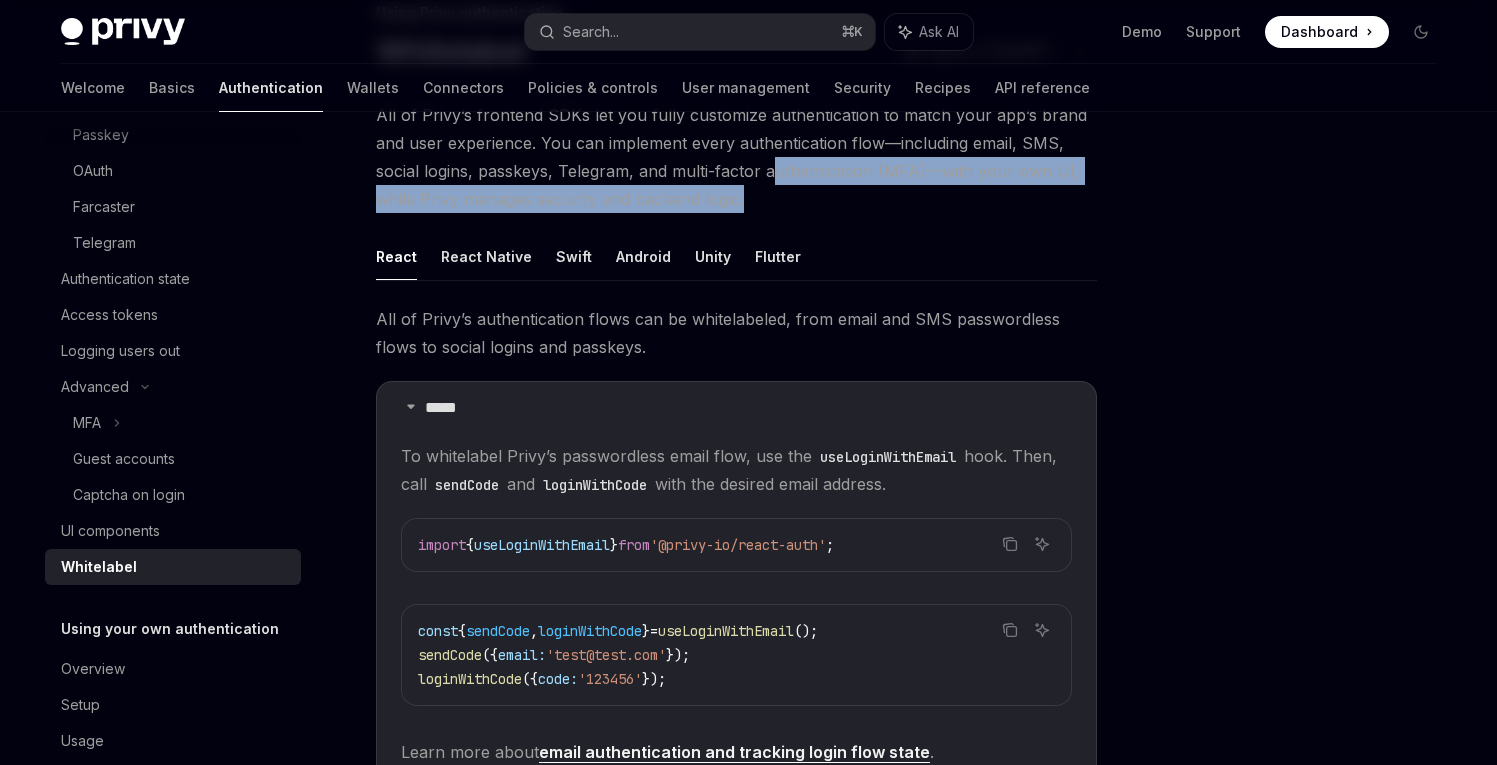 scroll, scrollTop: 0, scrollLeft: 0, axis: both 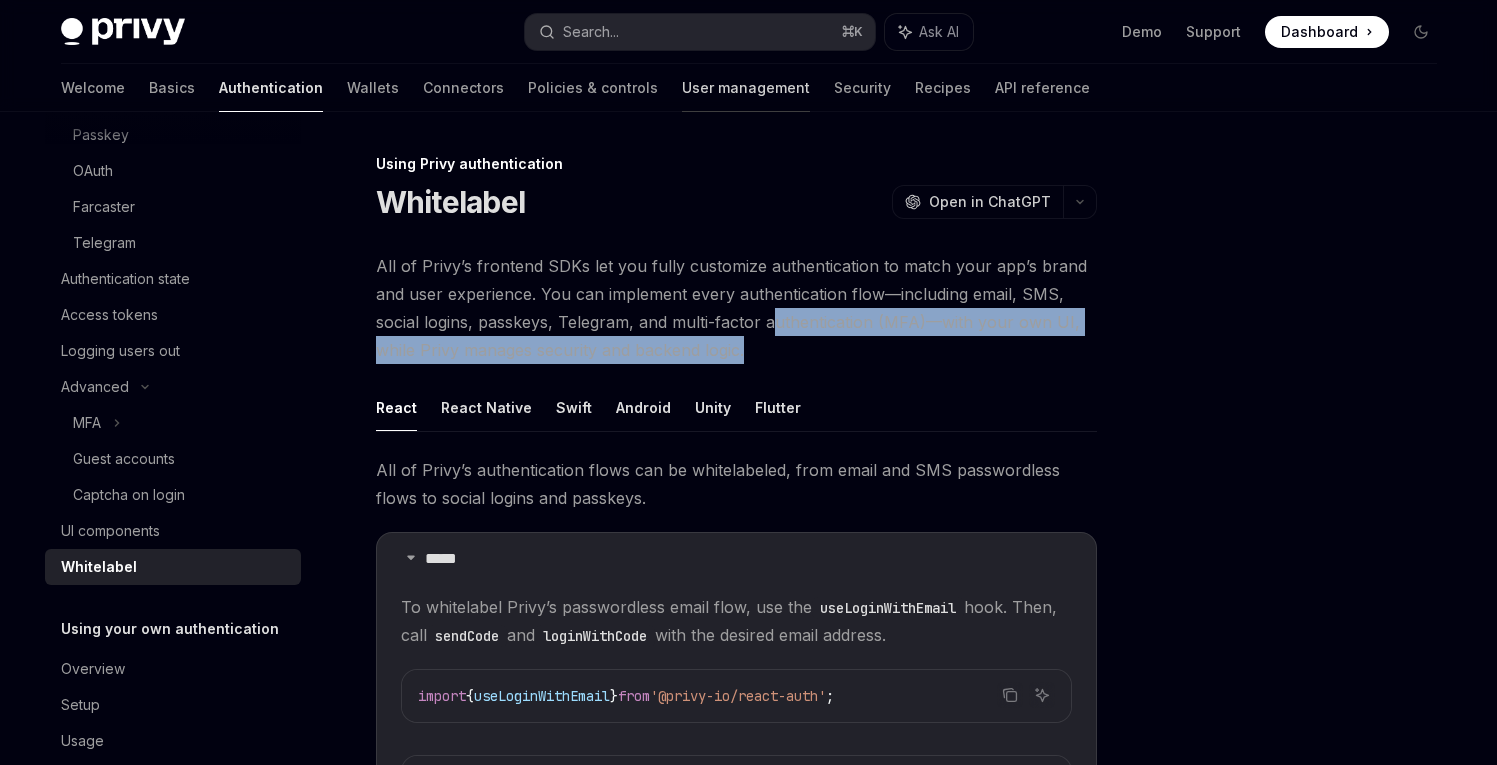 click on "User management" at bounding box center [746, 88] 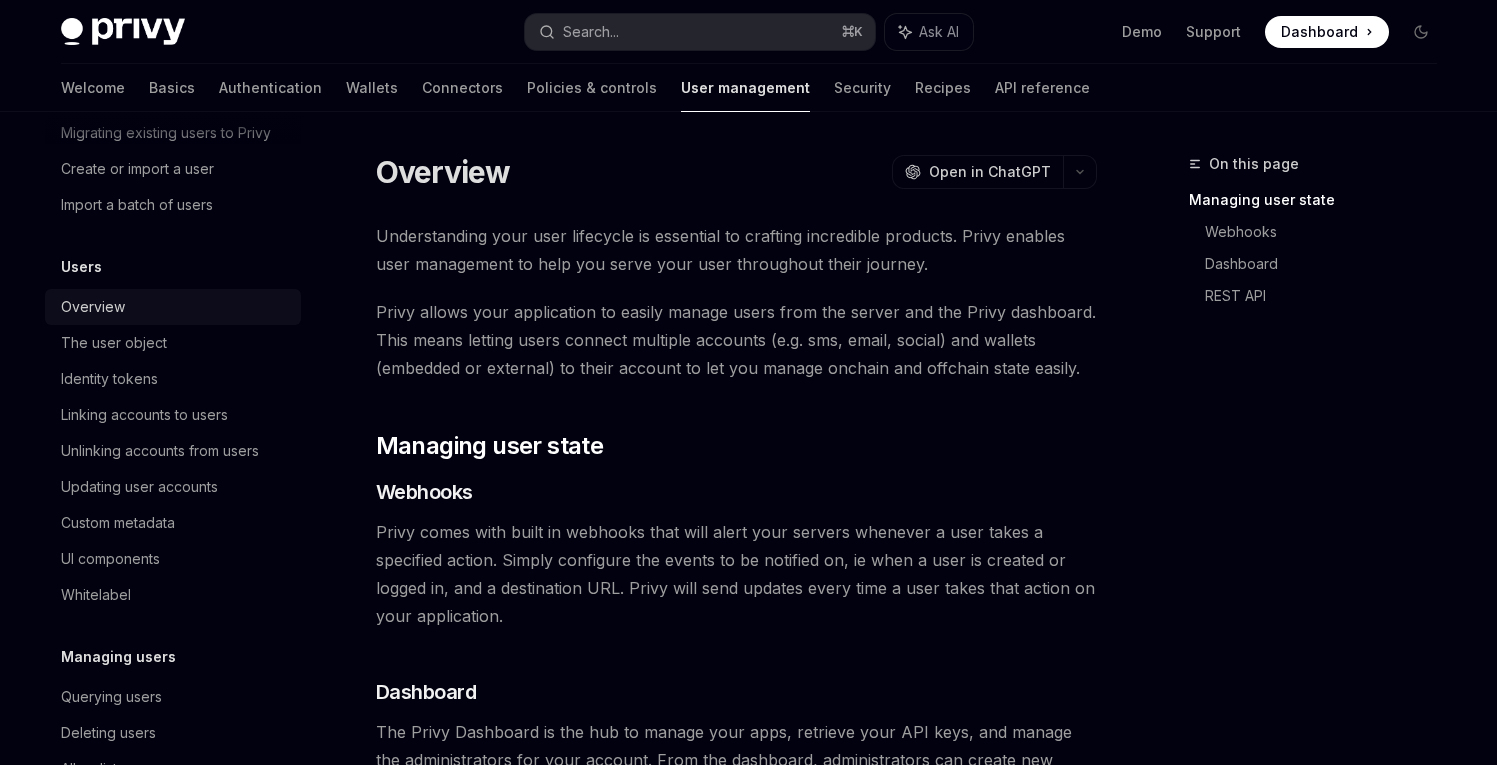 scroll, scrollTop: 128, scrollLeft: 0, axis: vertical 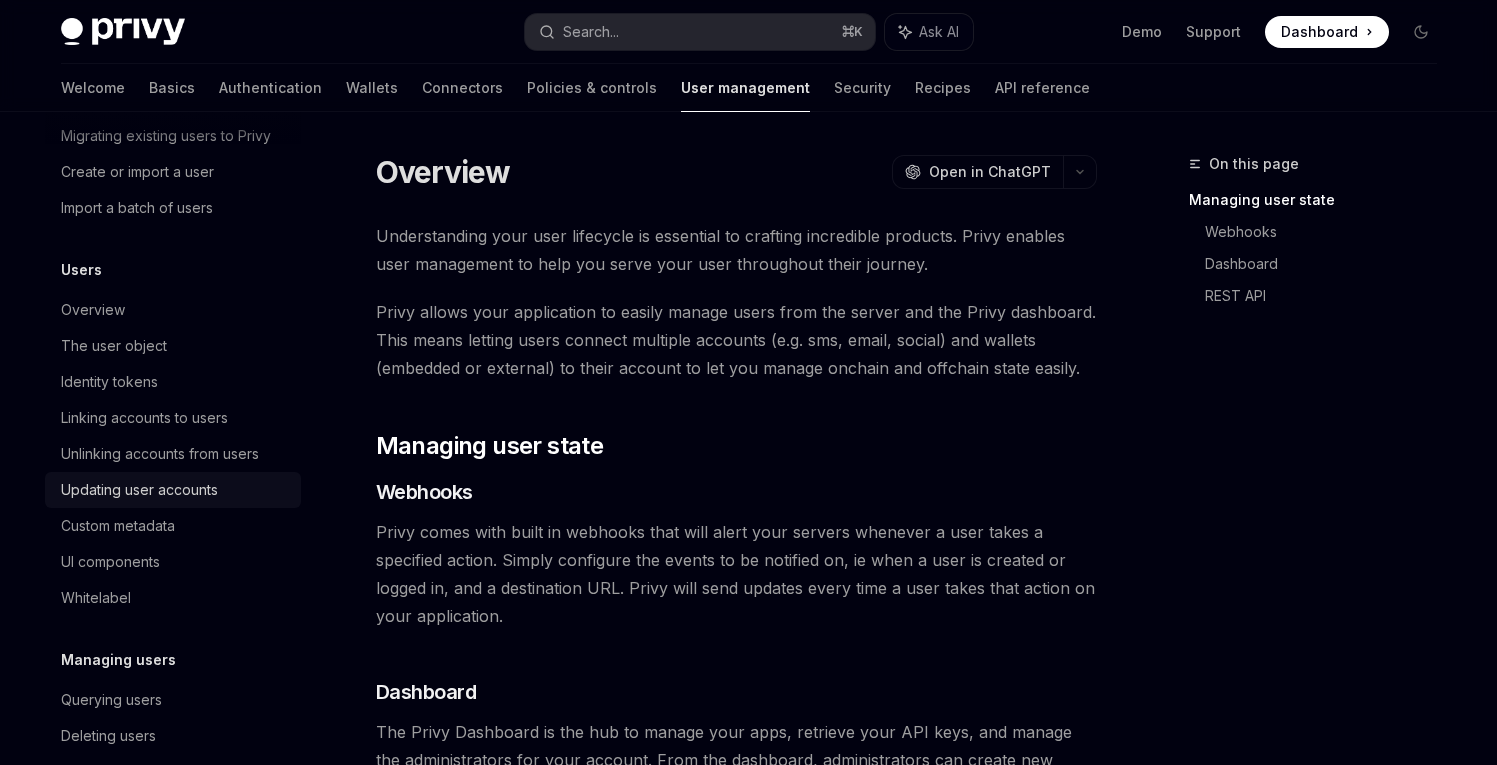 click on "Updating user accounts" at bounding box center (173, 490) 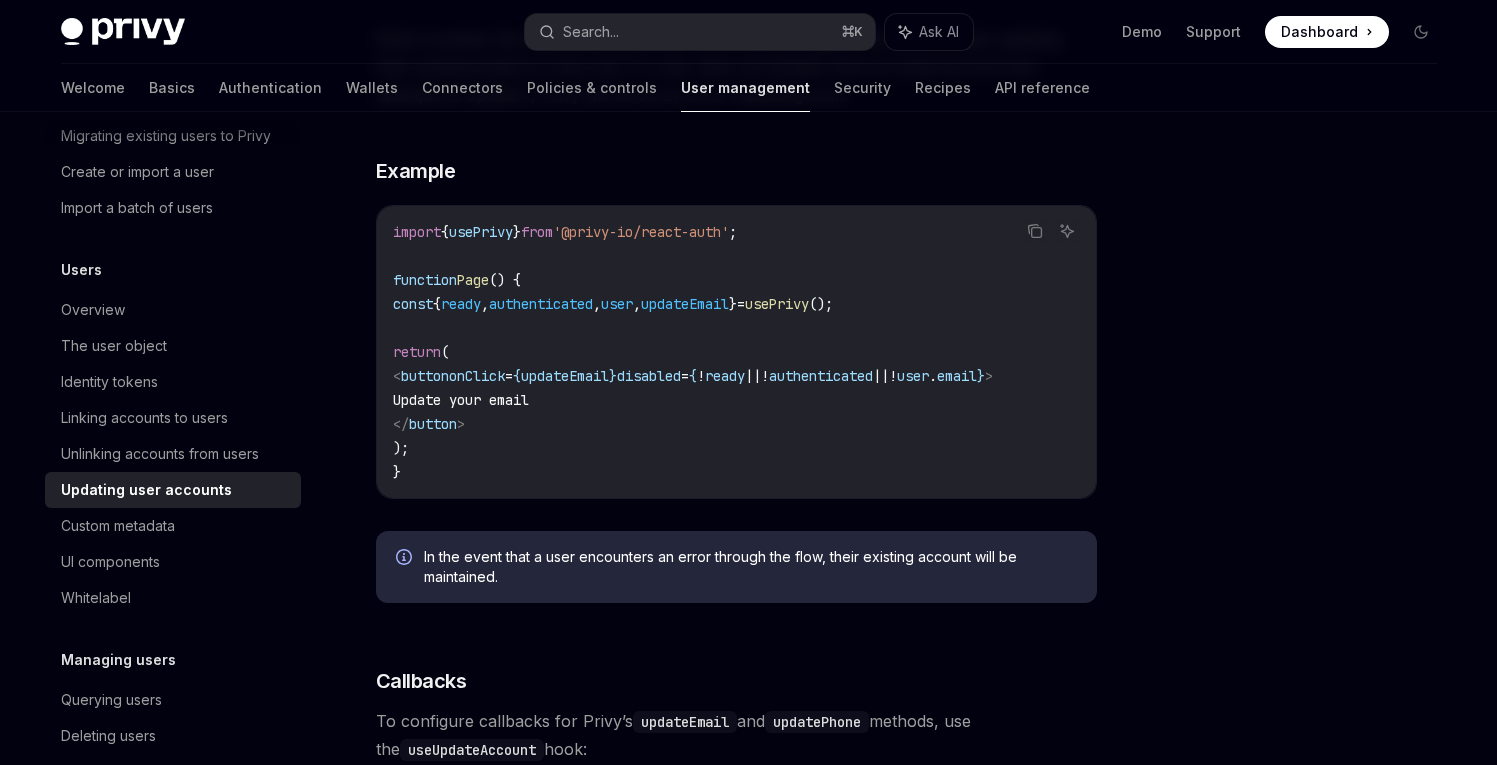 scroll, scrollTop: 709, scrollLeft: 0, axis: vertical 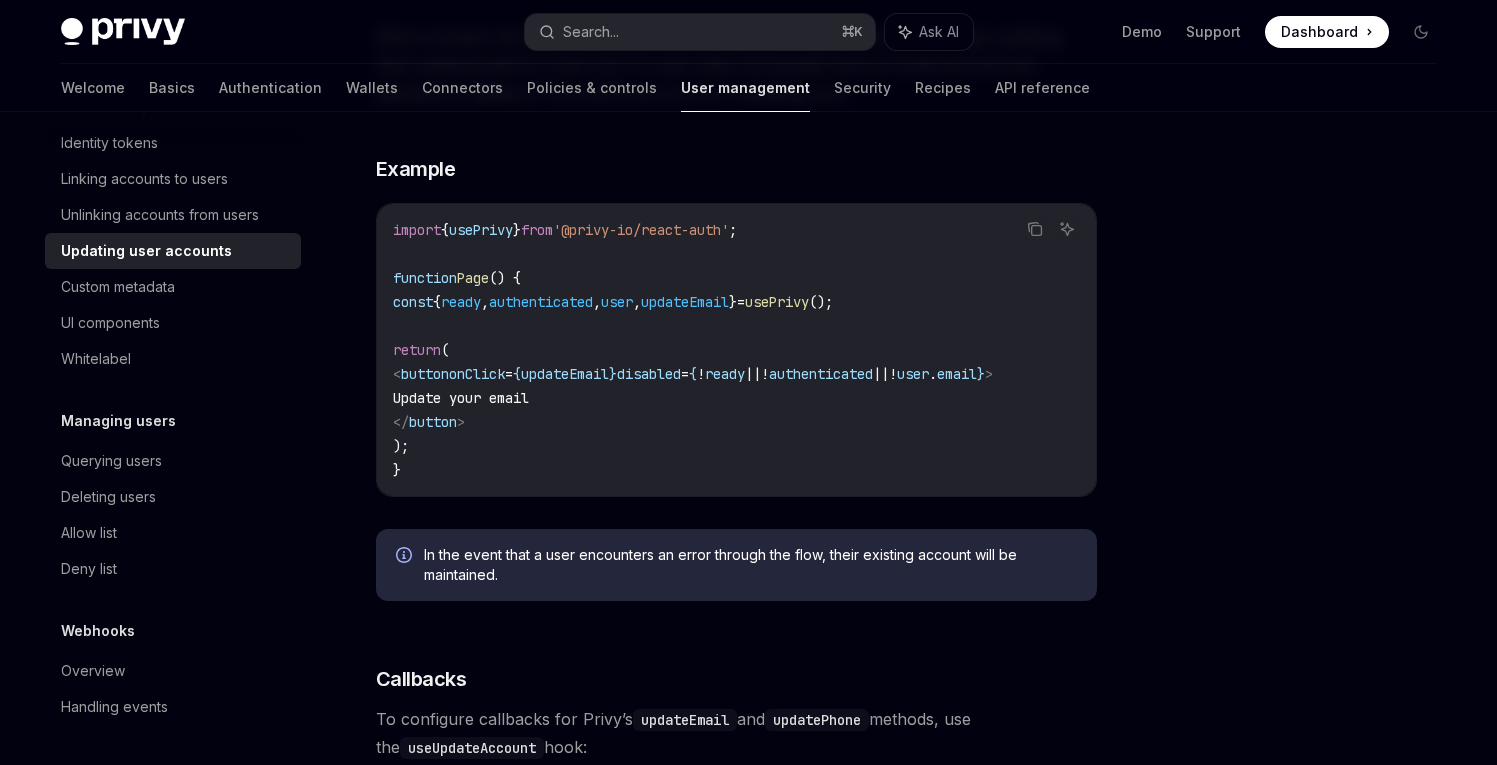 click on "updateEmail" at bounding box center [685, 302] 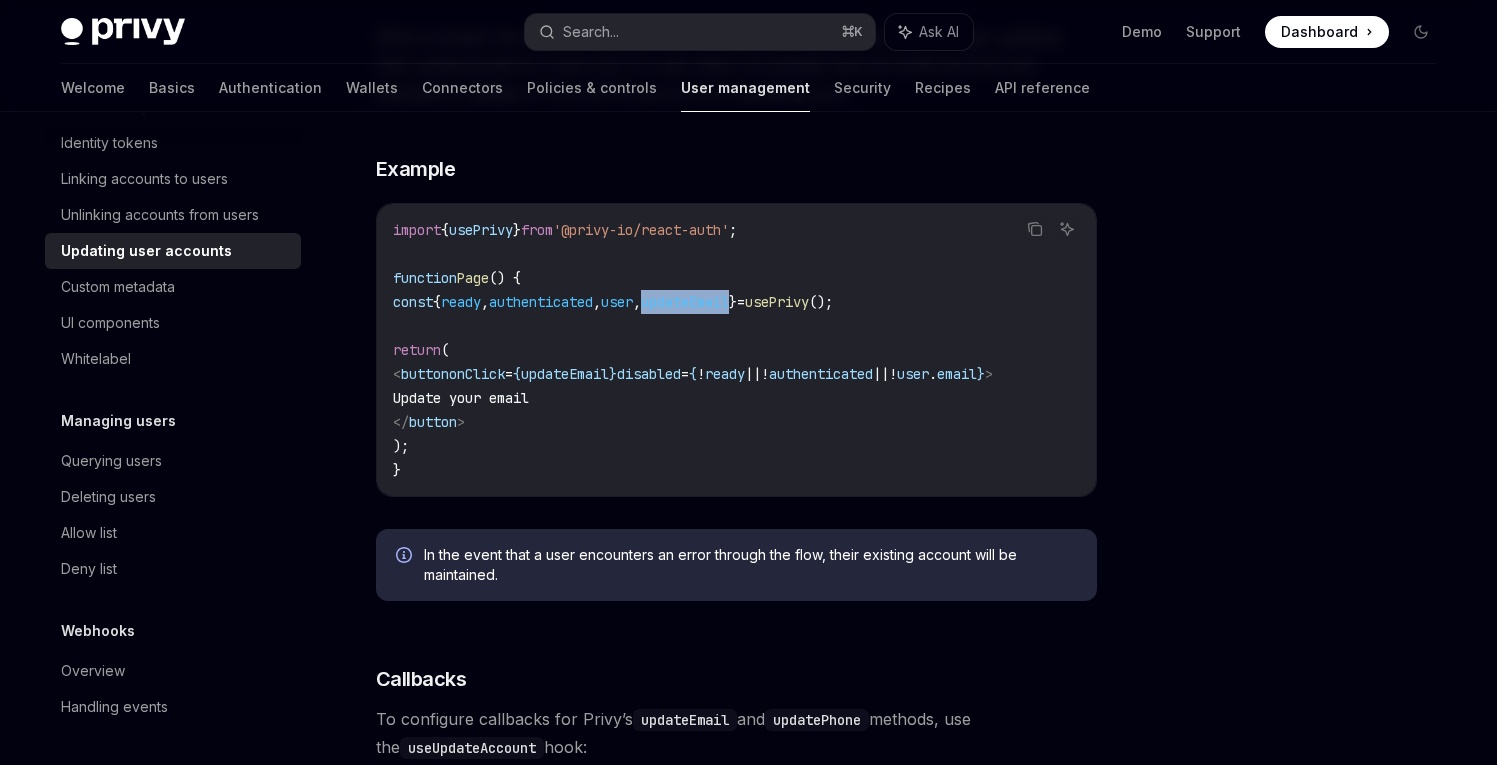 click on "updateEmail" at bounding box center (685, 302) 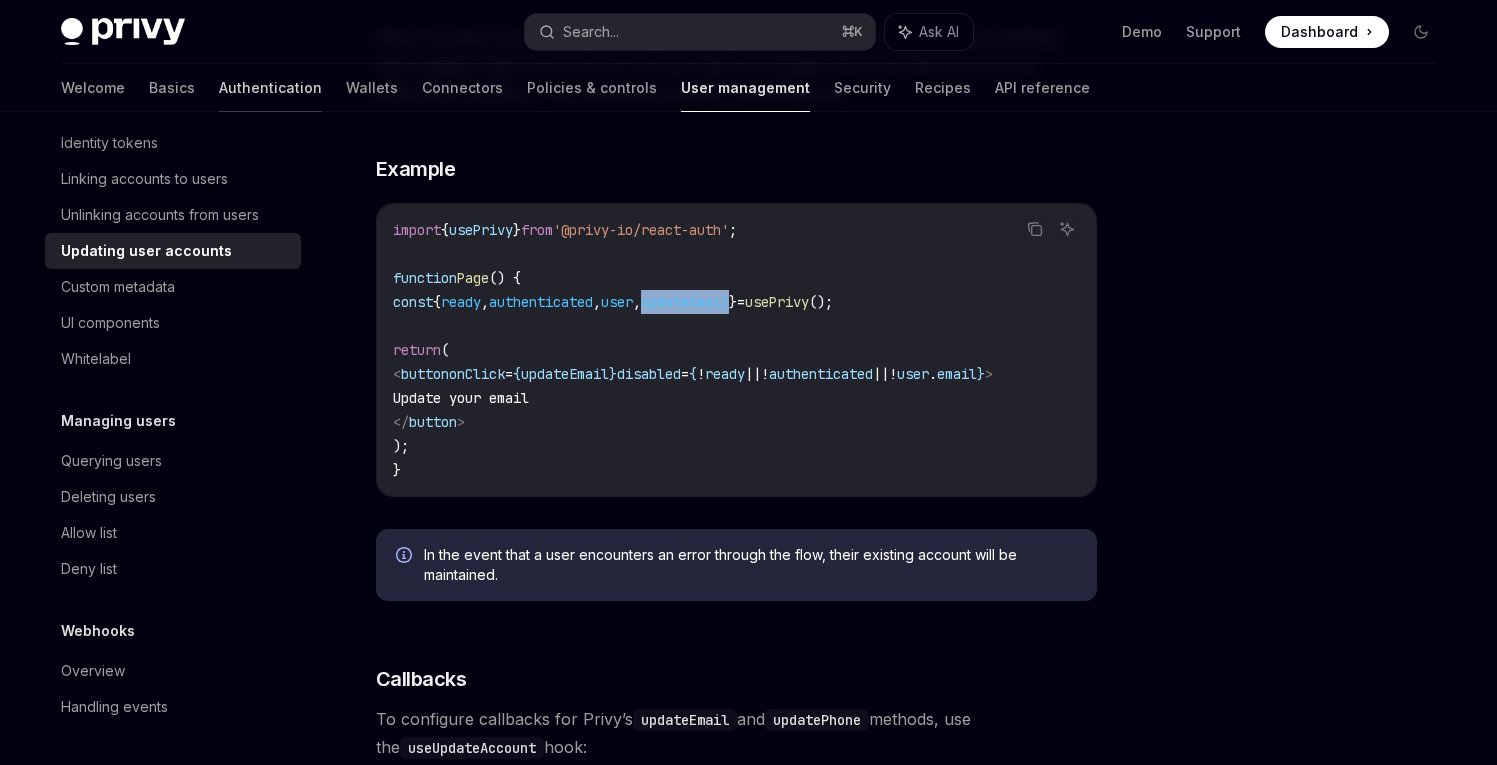click on "Authentication" at bounding box center [270, 88] 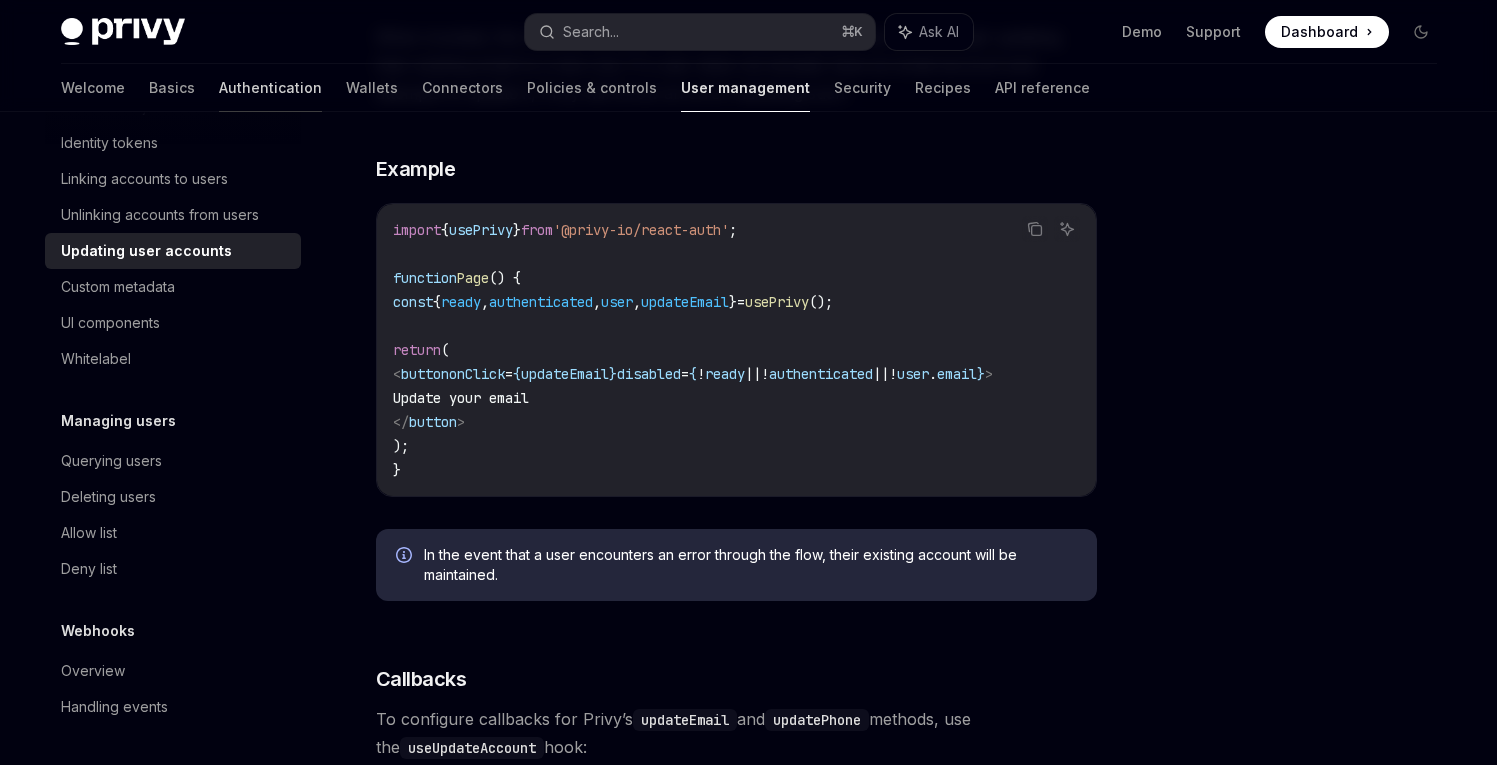scroll, scrollTop: 0, scrollLeft: 0, axis: both 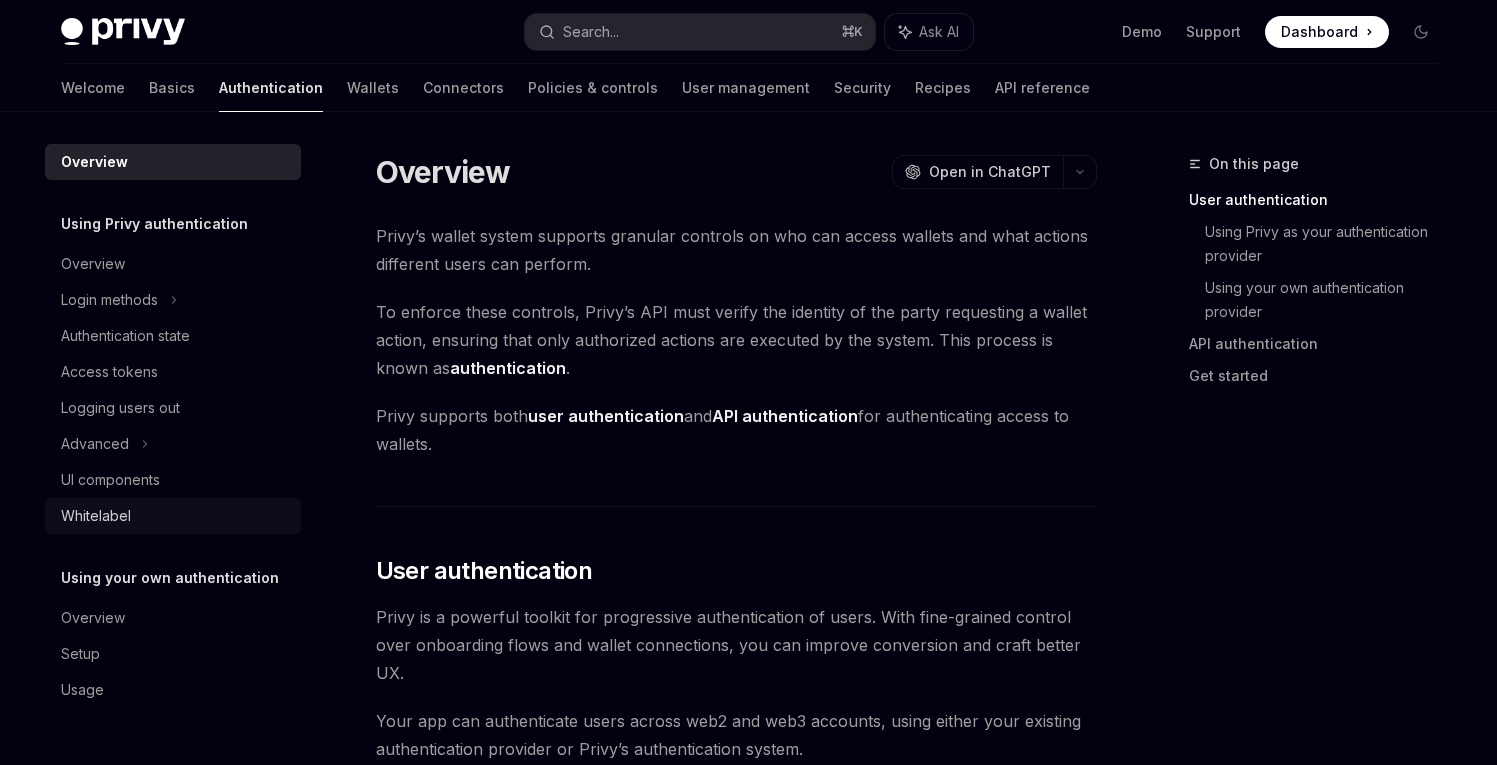 click on "Whitelabel" at bounding box center [175, 516] 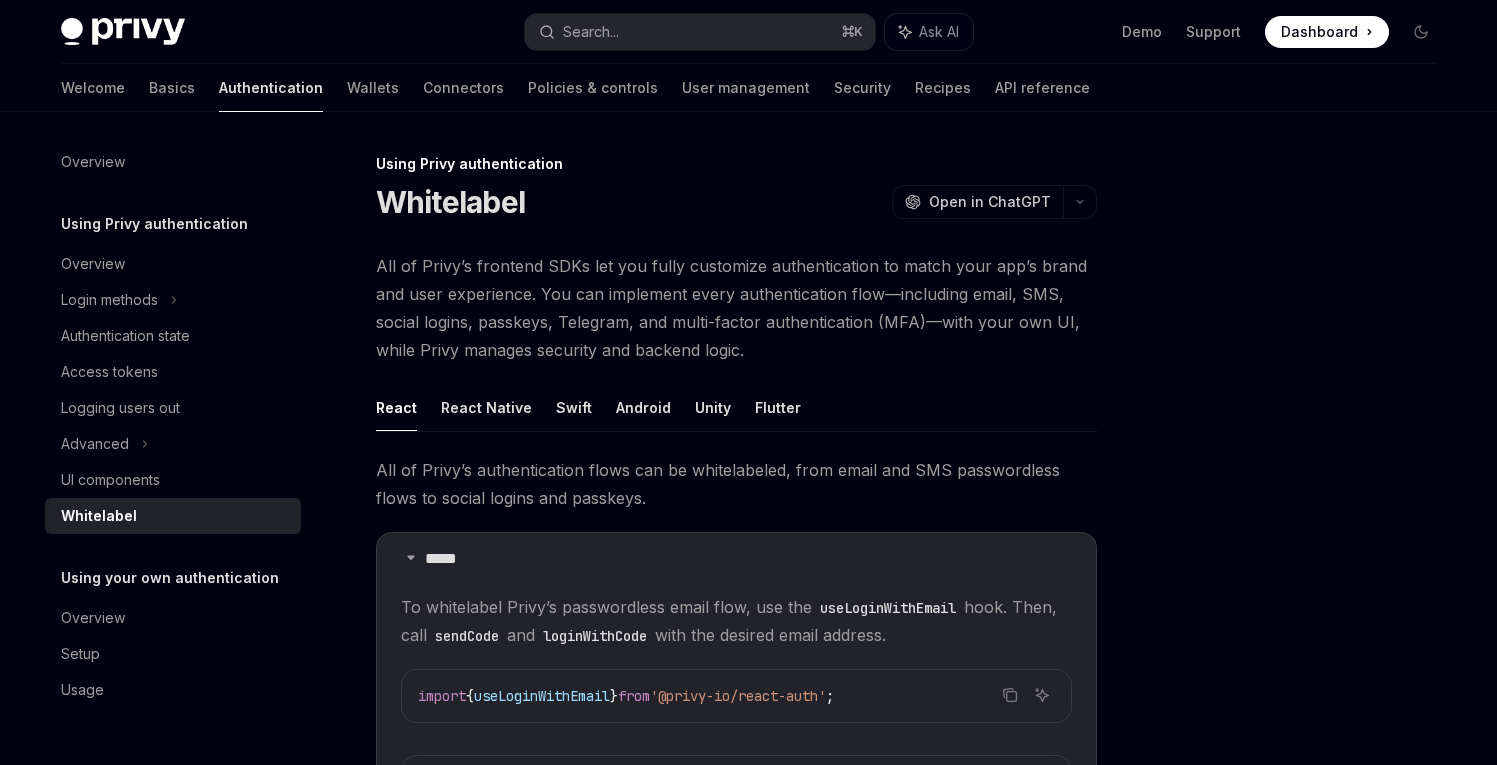 type on "*" 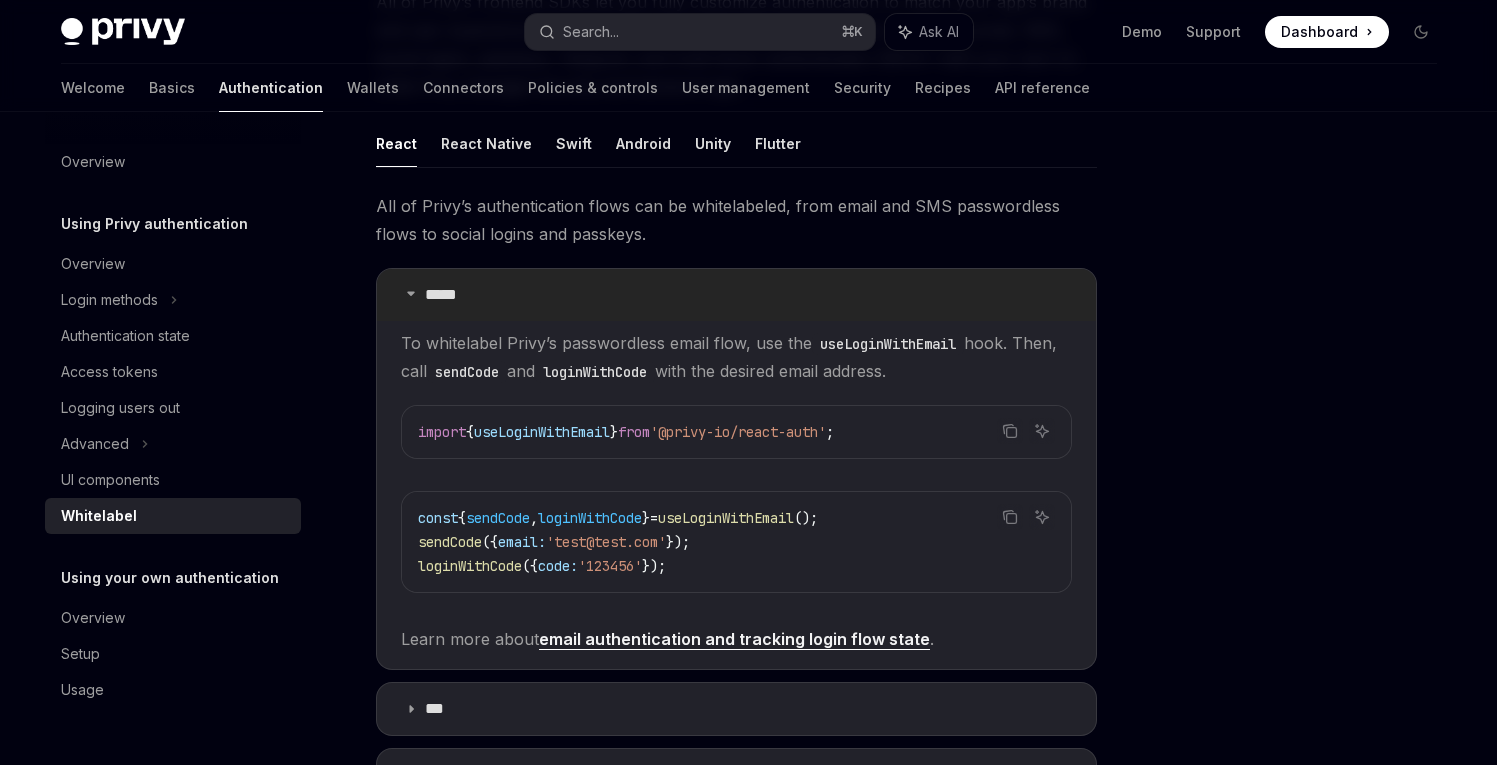 scroll, scrollTop: 280, scrollLeft: 0, axis: vertical 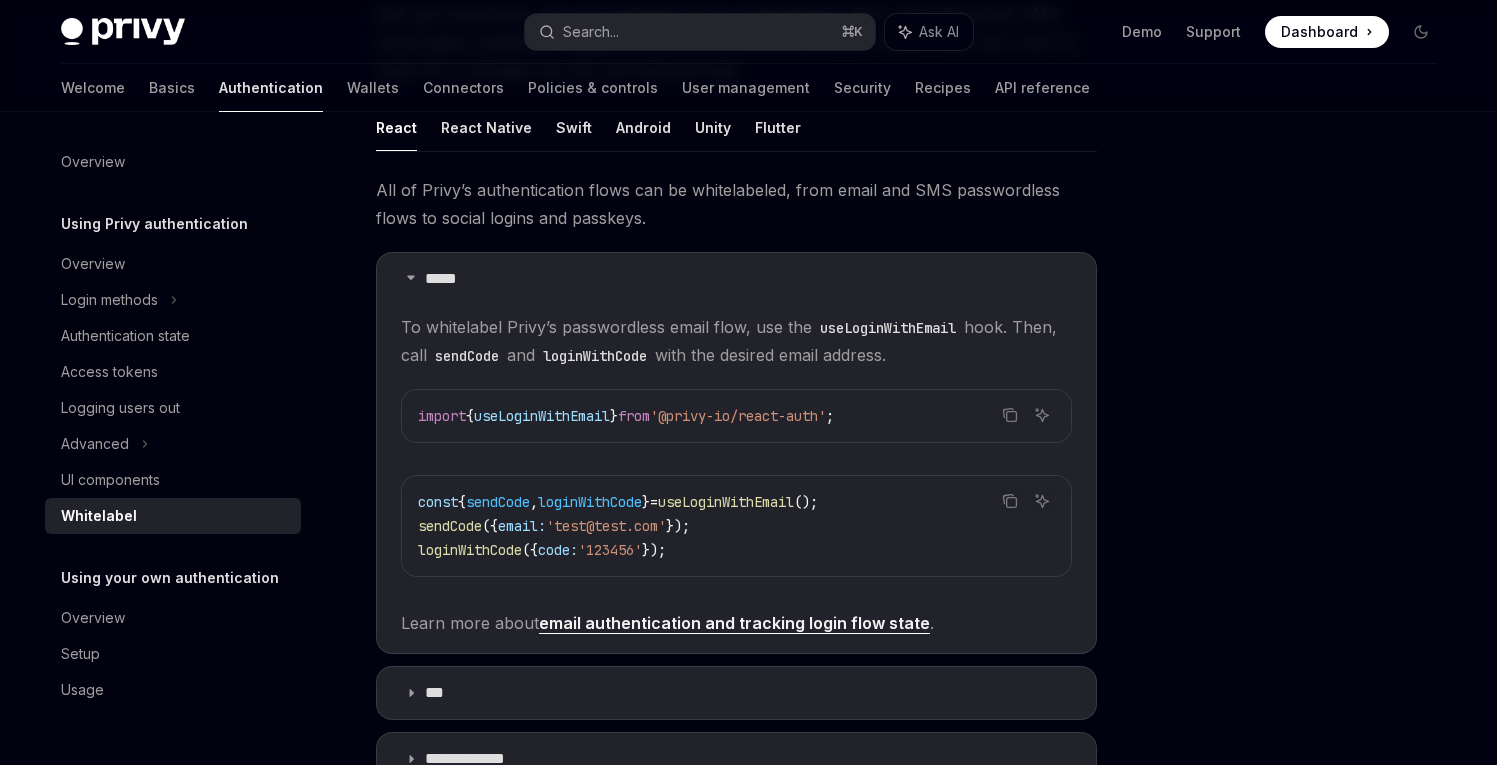 click on "useLoginWithEmail" at bounding box center [542, 416] 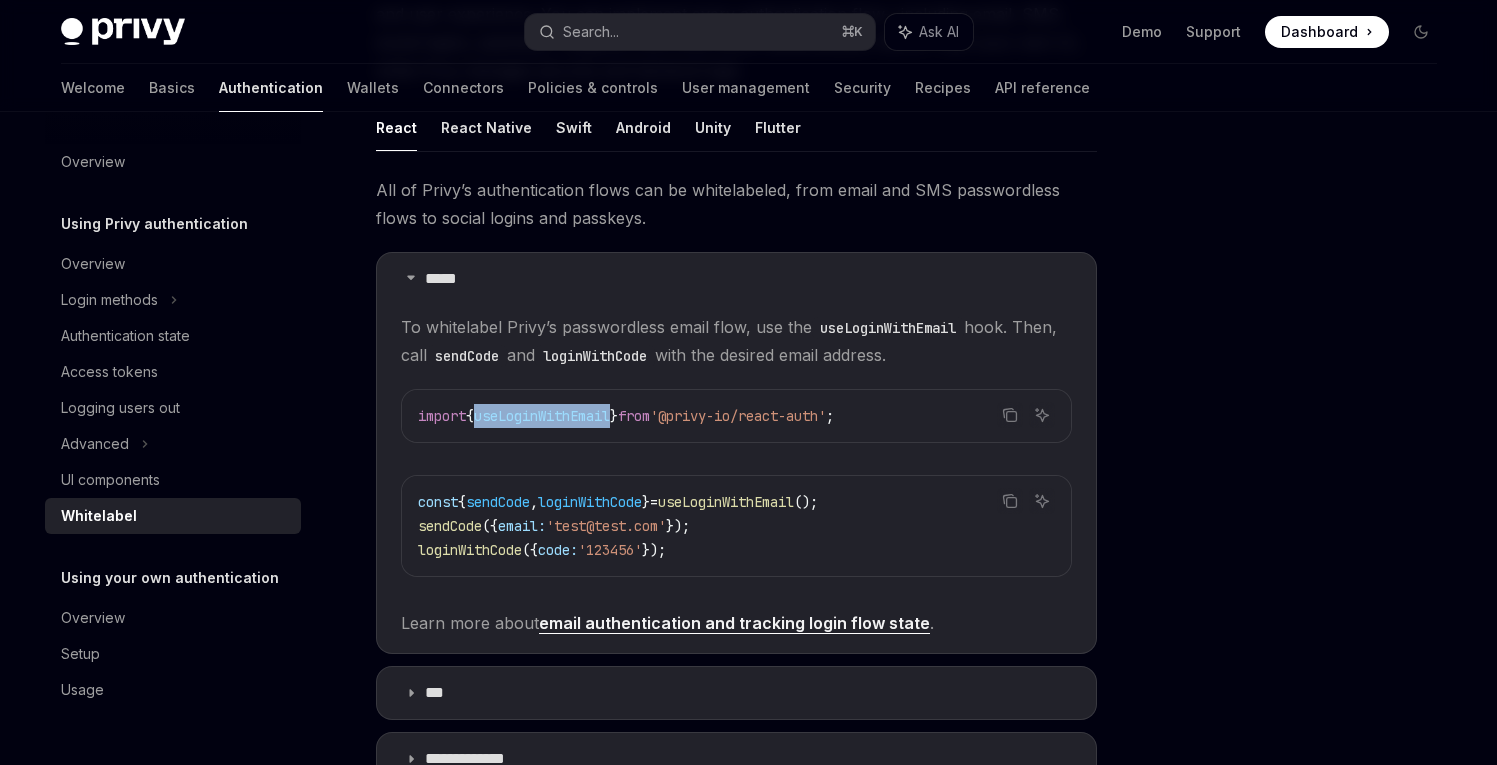 click on "useLoginWithEmail" at bounding box center (542, 416) 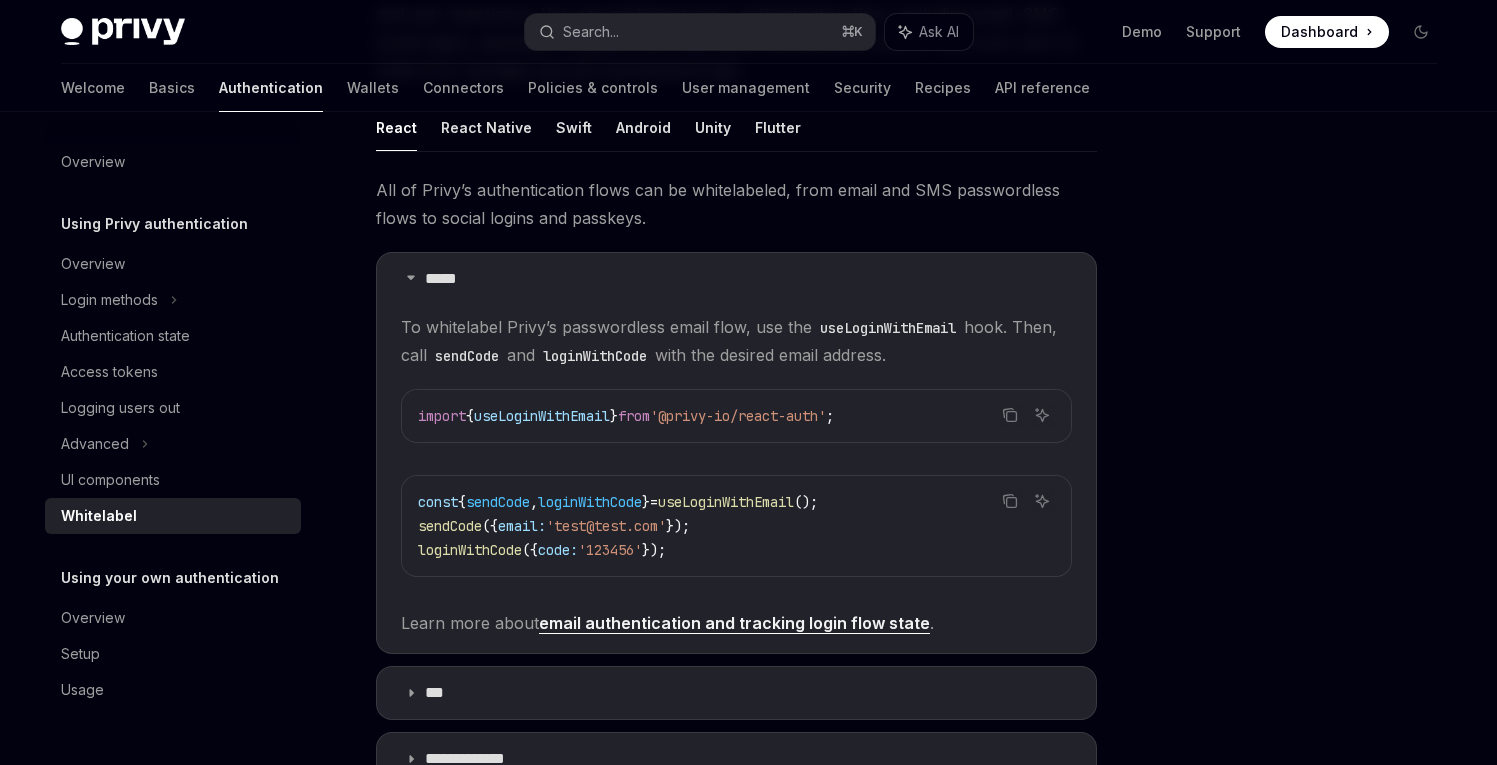 click on "sendCode" at bounding box center [450, 526] 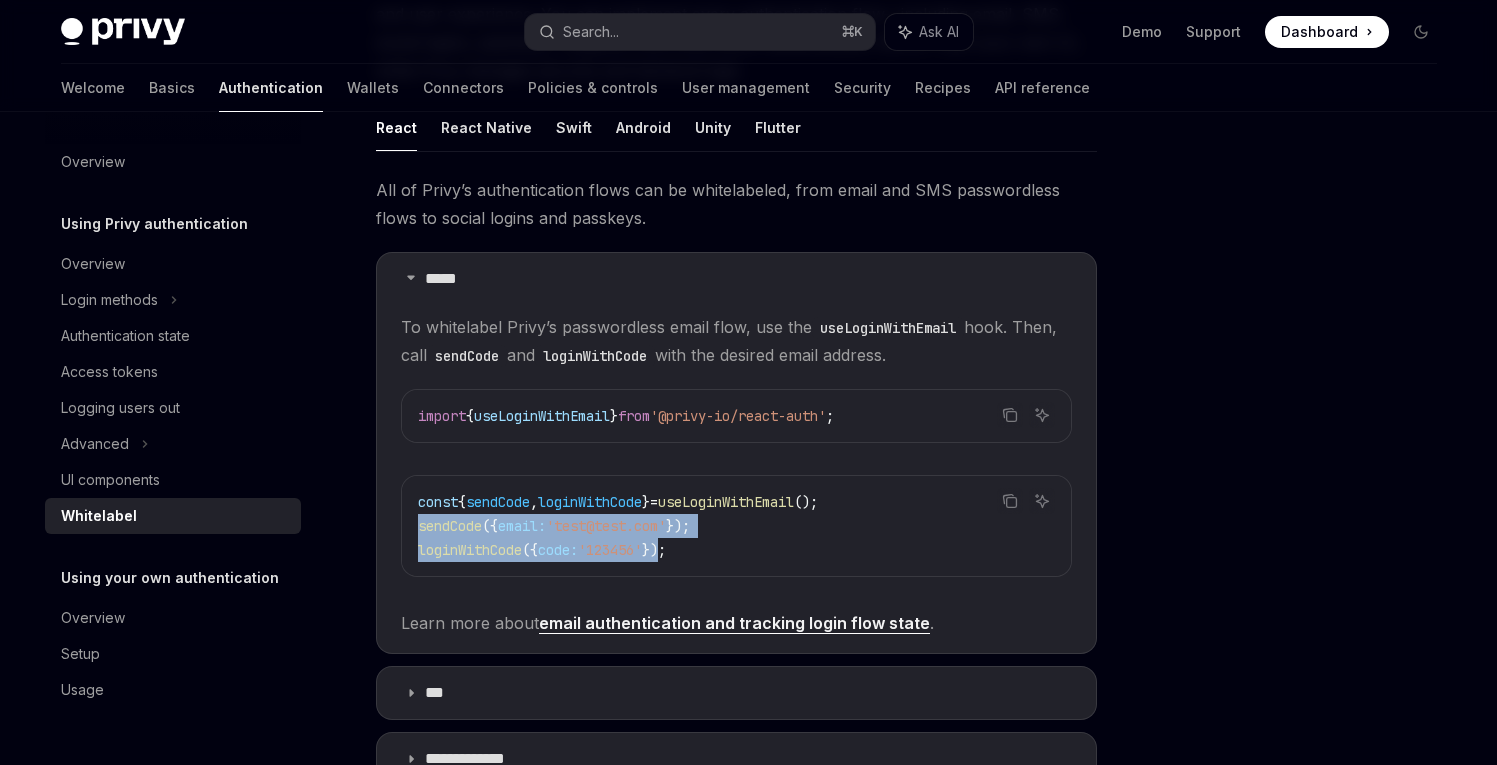 drag, startPoint x: 441, startPoint y: 526, endPoint x: 667, endPoint y: 542, distance: 226.56566 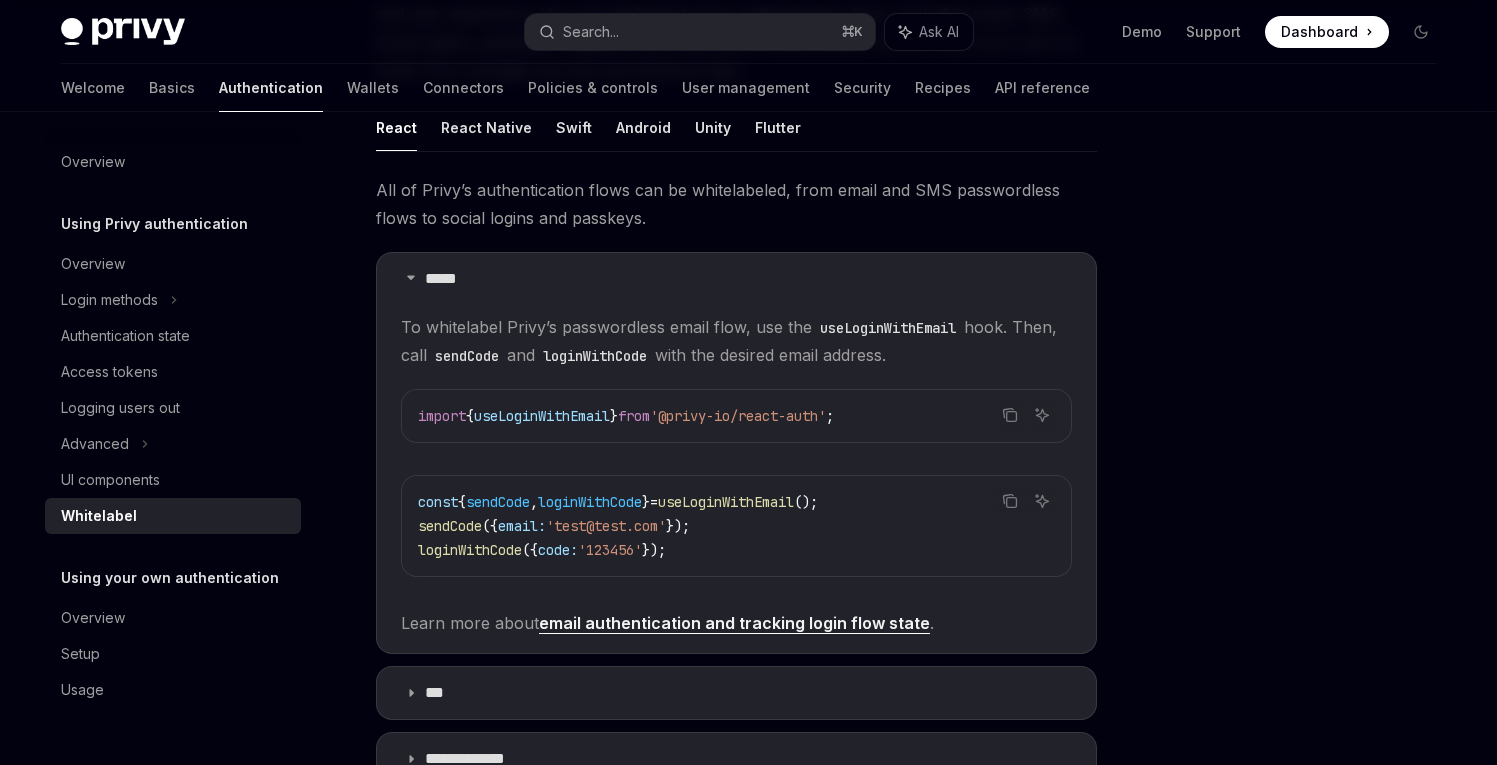 click on "useLoginWithEmail" at bounding box center [726, 502] 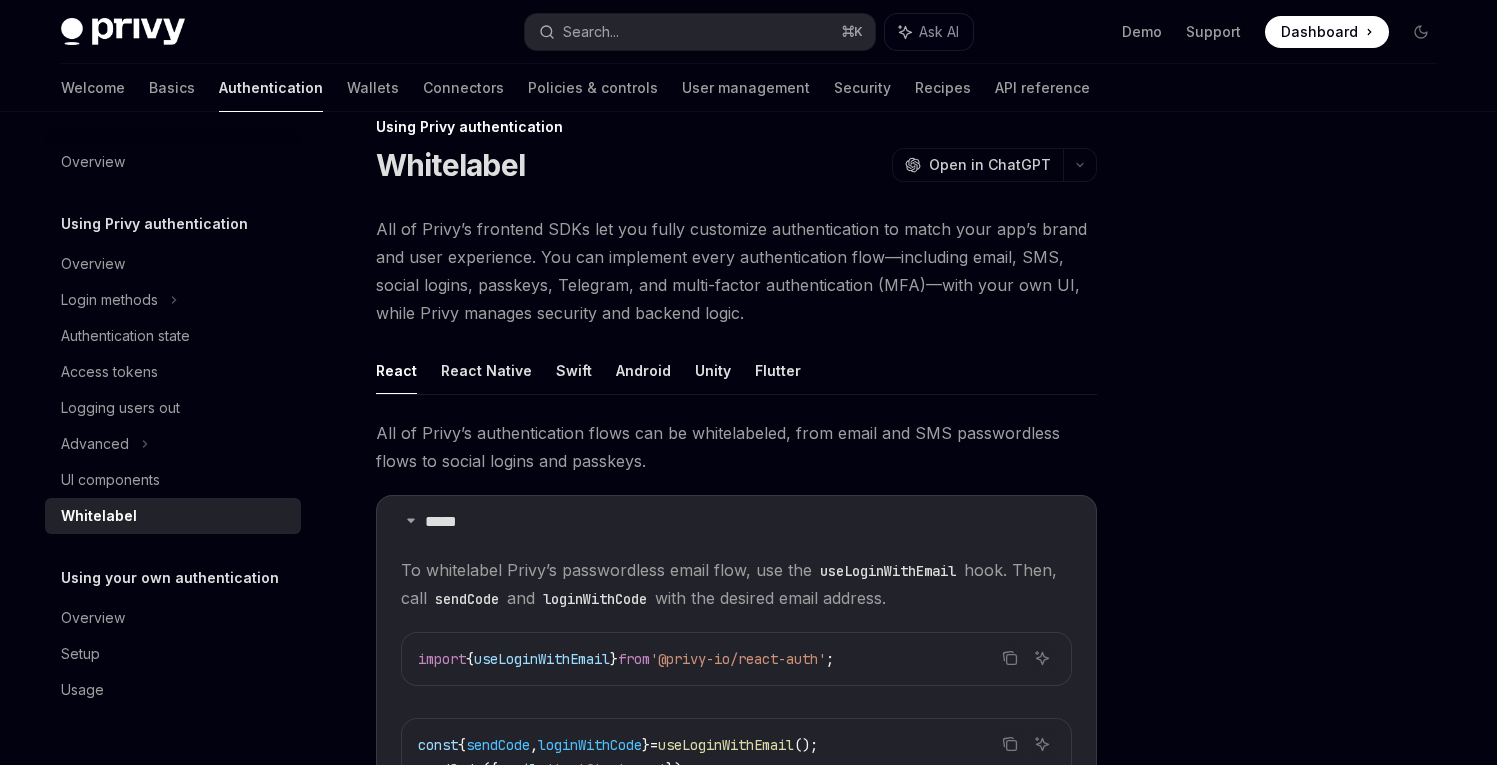 scroll, scrollTop: 42, scrollLeft: 0, axis: vertical 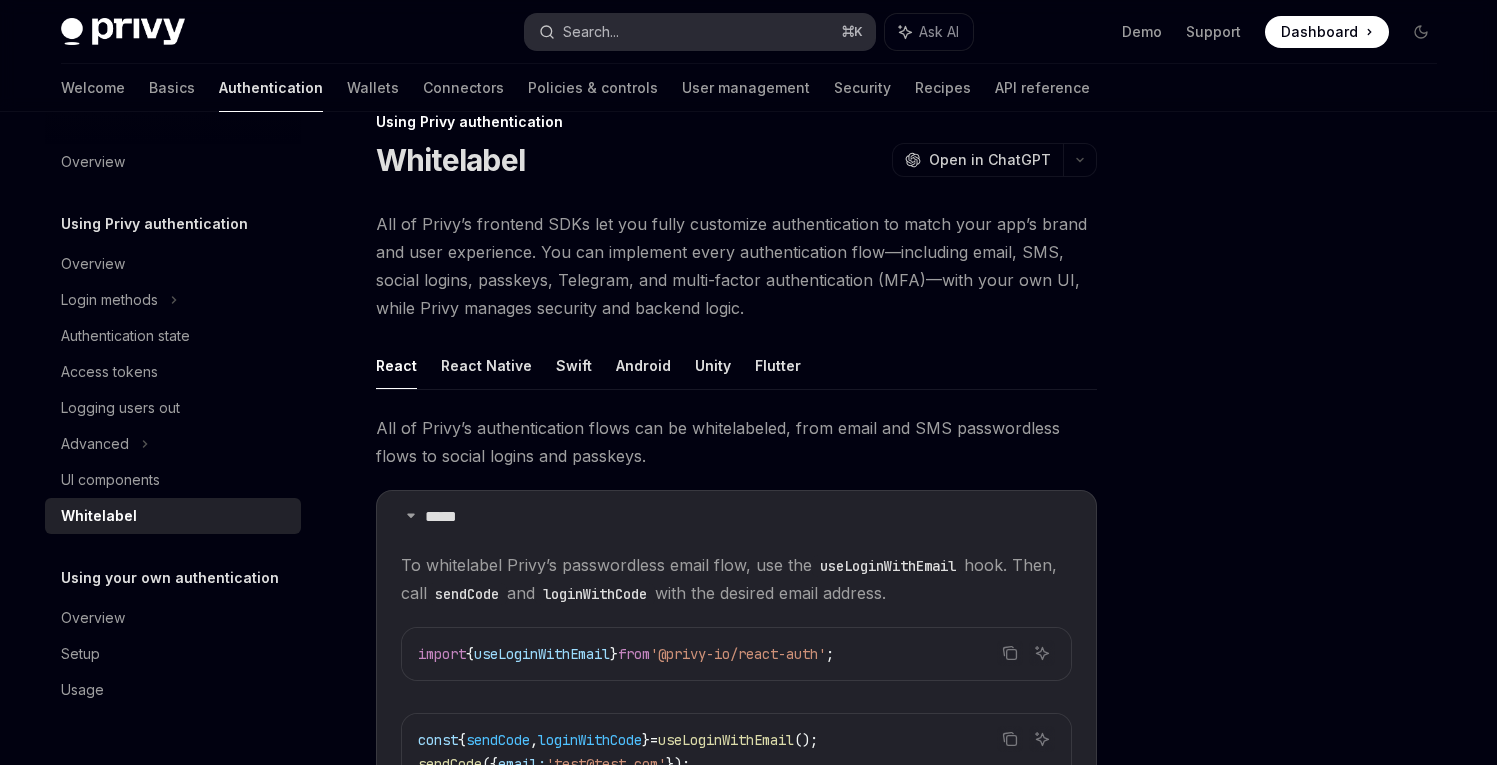 click on "Search... ⌘ K" at bounding box center [700, 32] 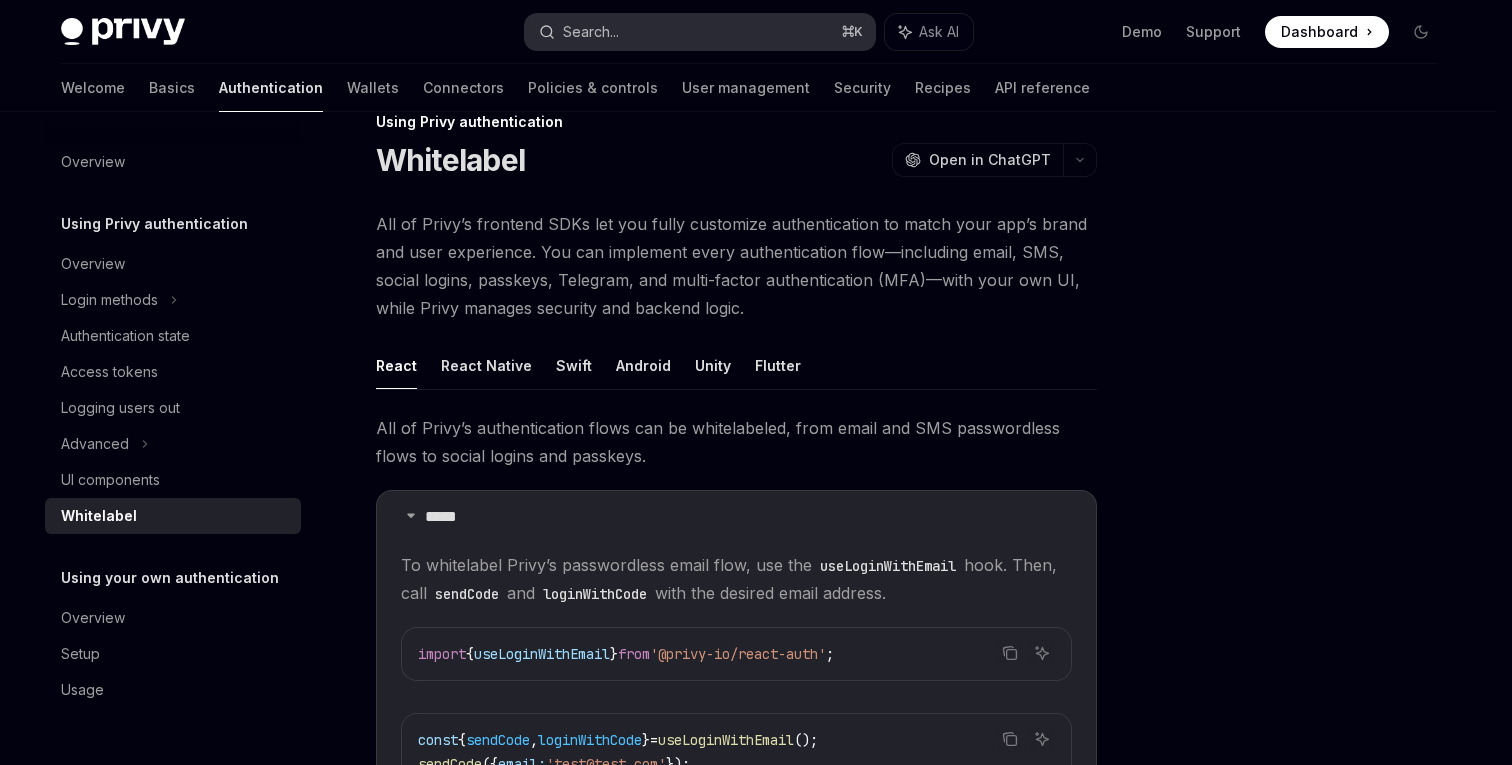type on "**********" 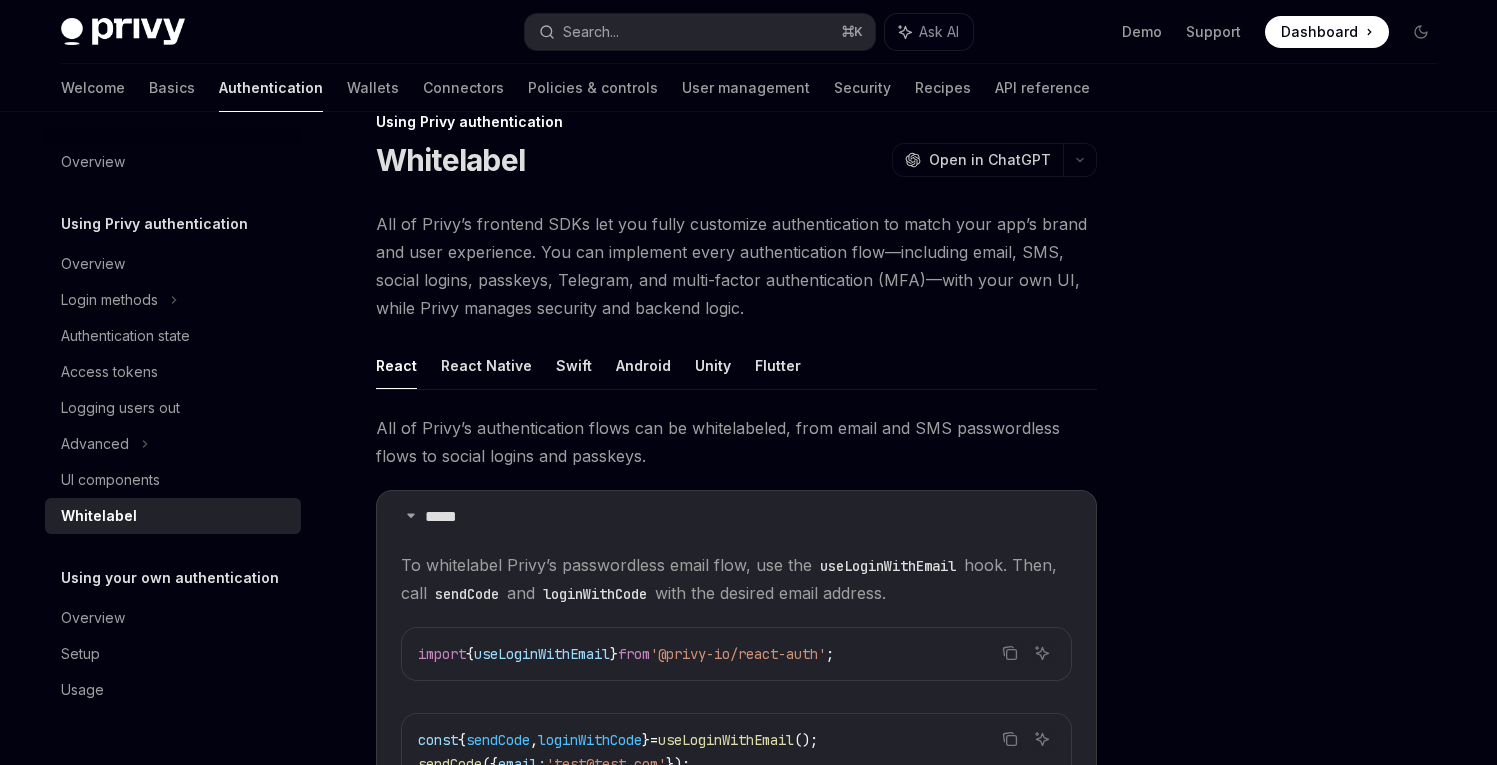 type on "*" 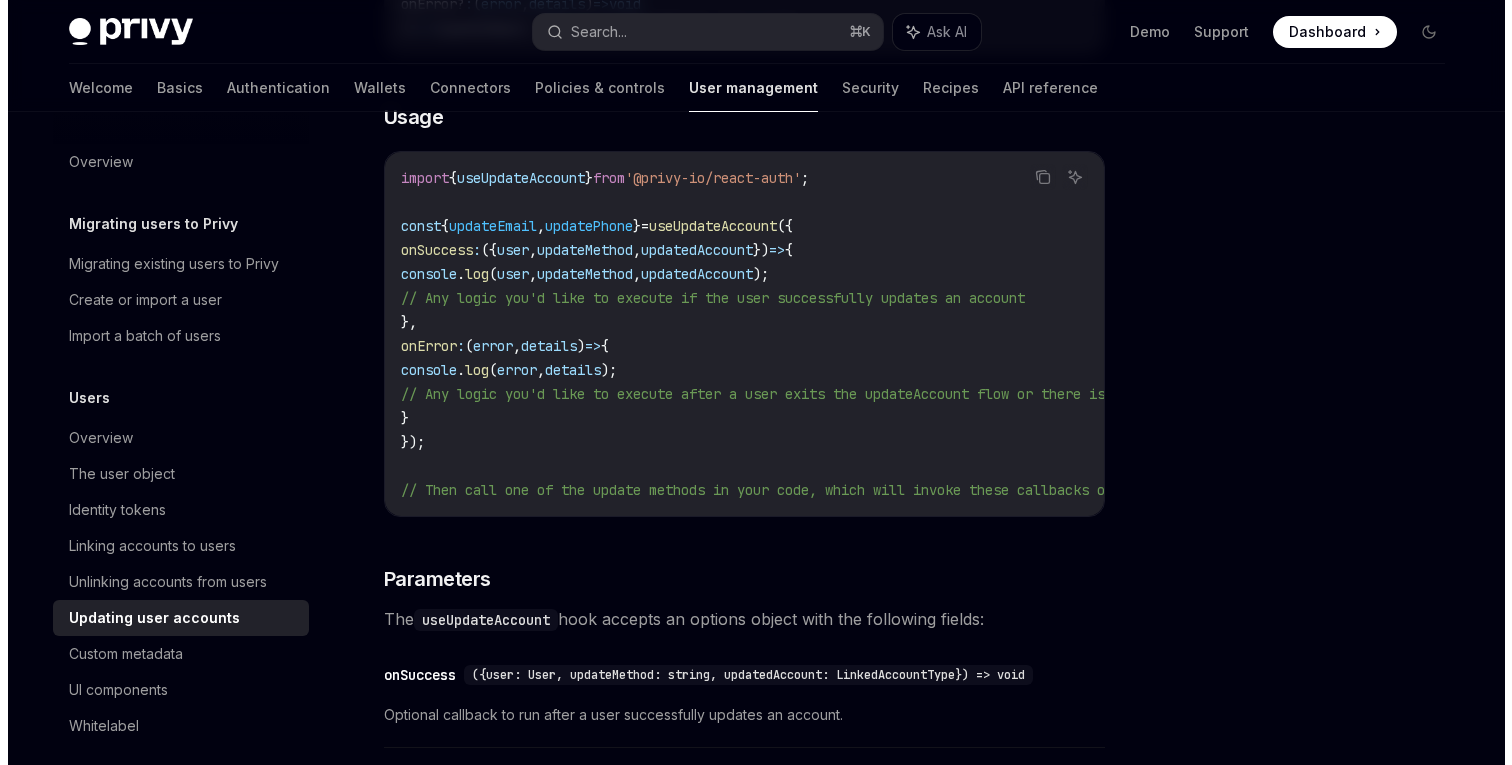 scroll, scrollTop: 1578, scrollLeft: 0, axis: vertical 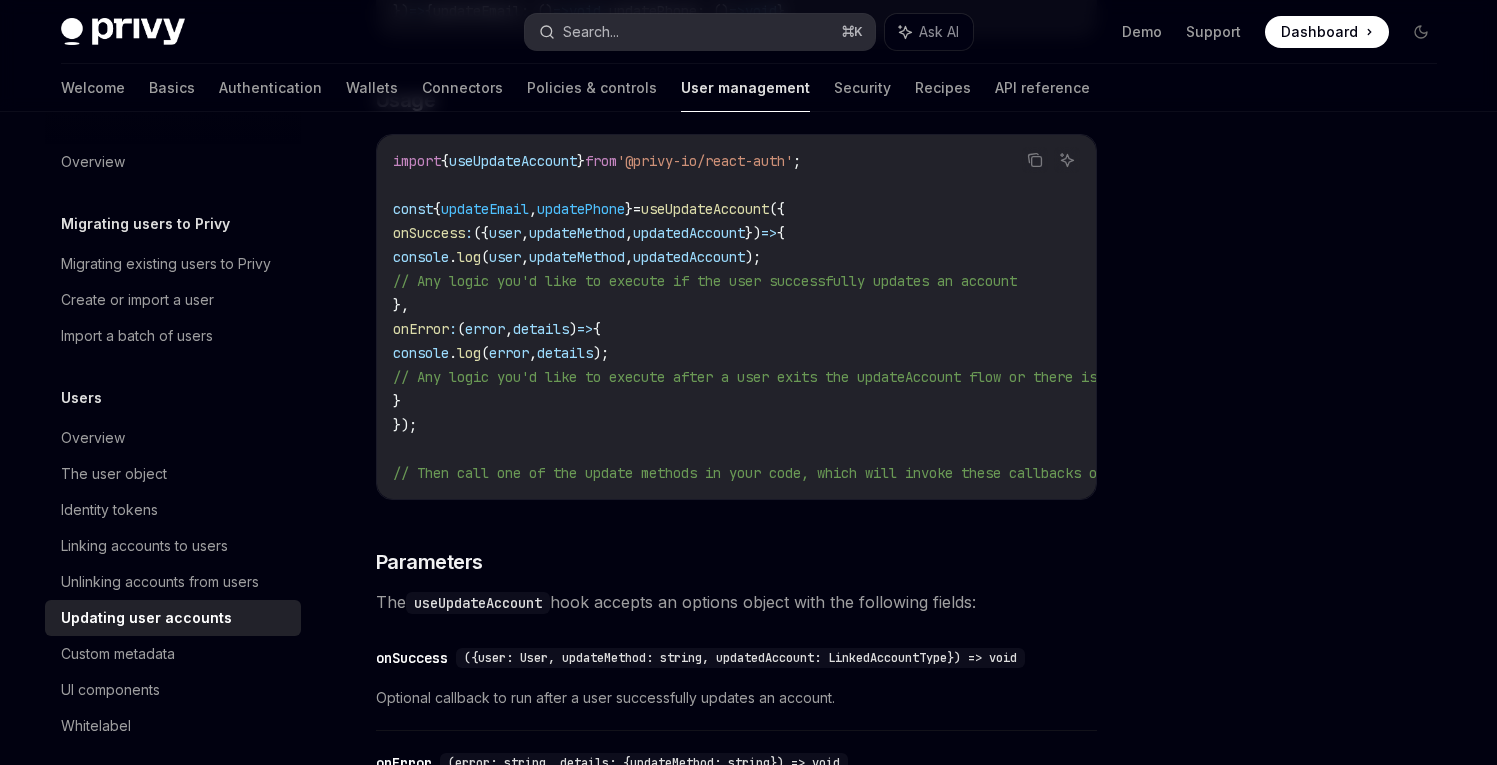 click on "Search... ⌘ K" at bounding box center [700, 32] 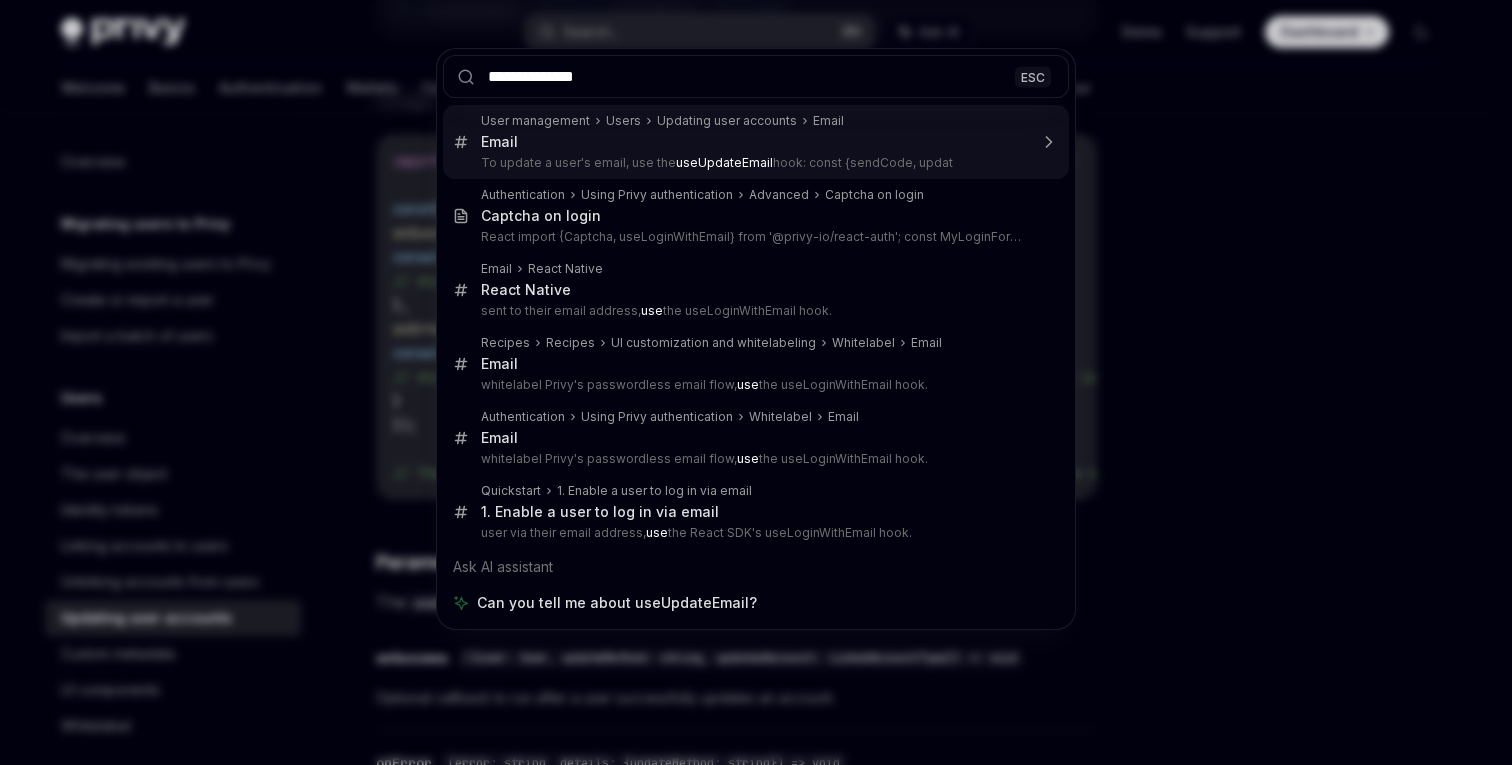 type on "**********" 